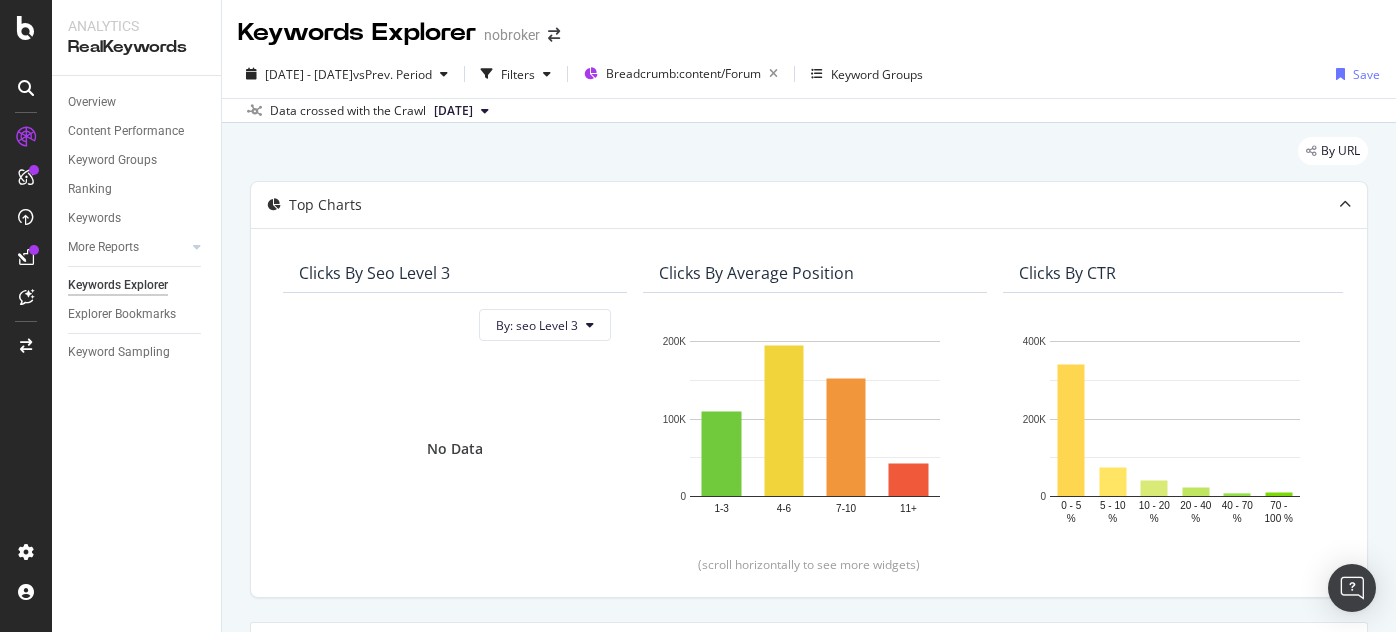 scroll, scrollTop: 0, scrollLeft: 0, axis: both 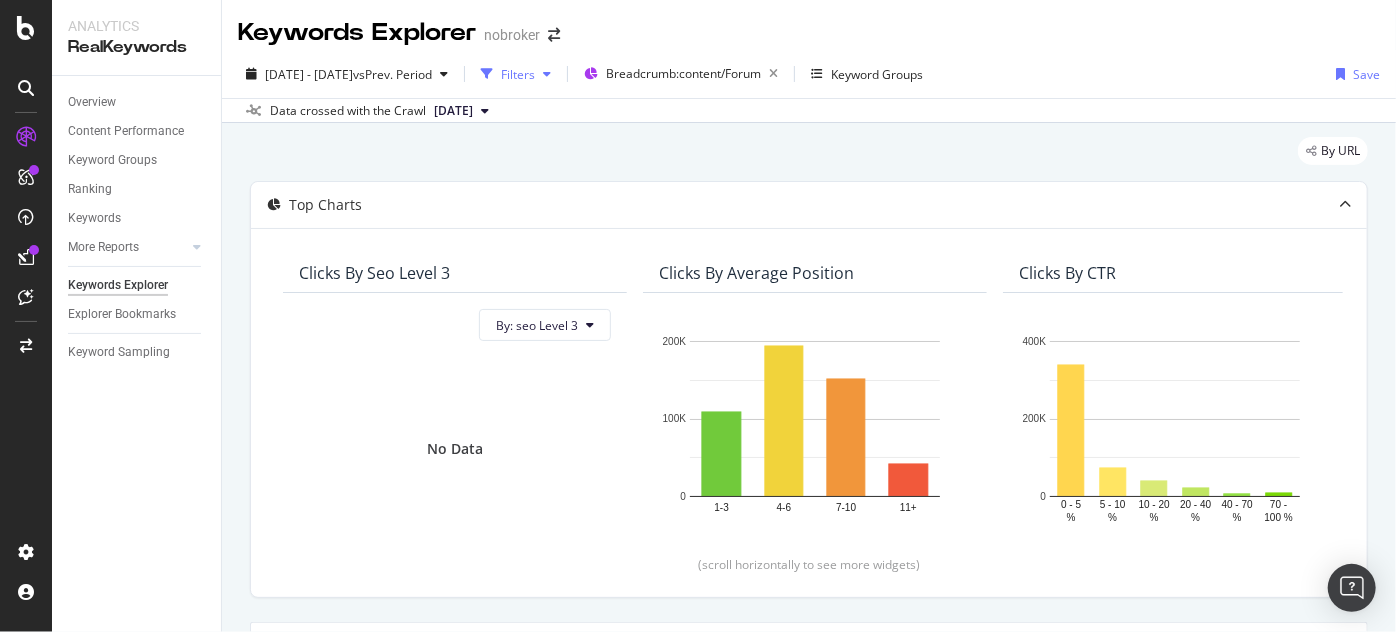 click at bounding box center [487, 74] 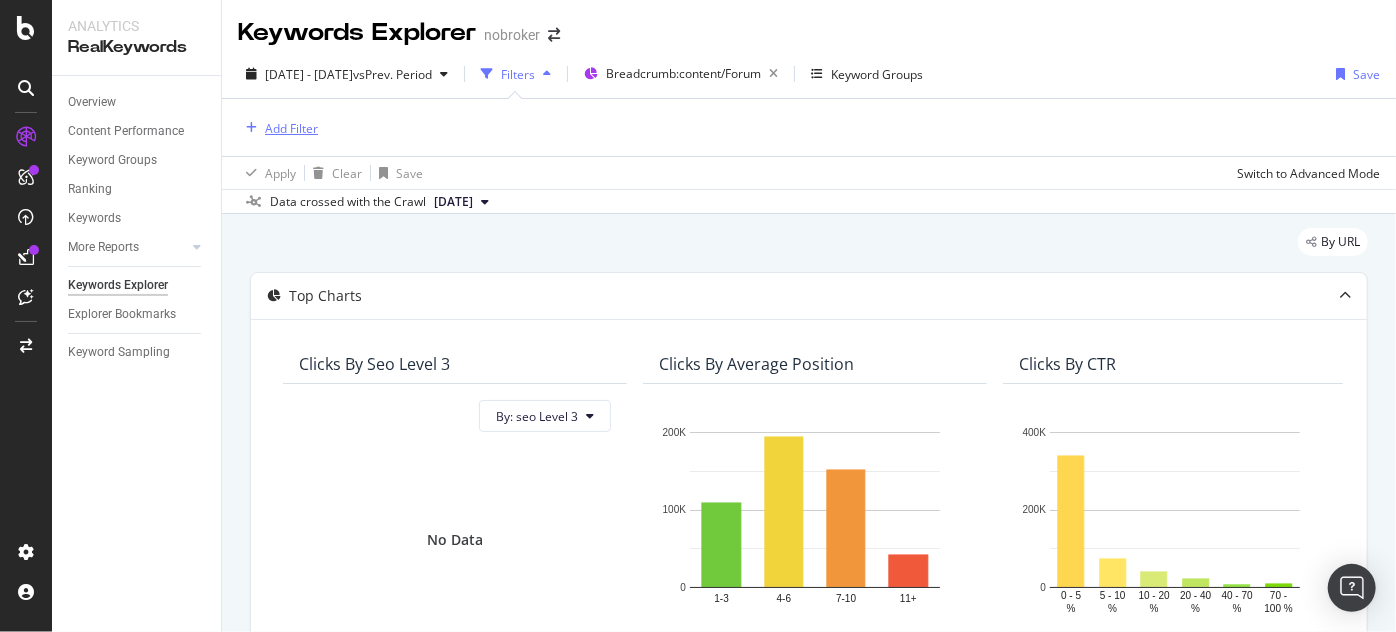 click on "Add Filter" at bounding box center (291, 128) 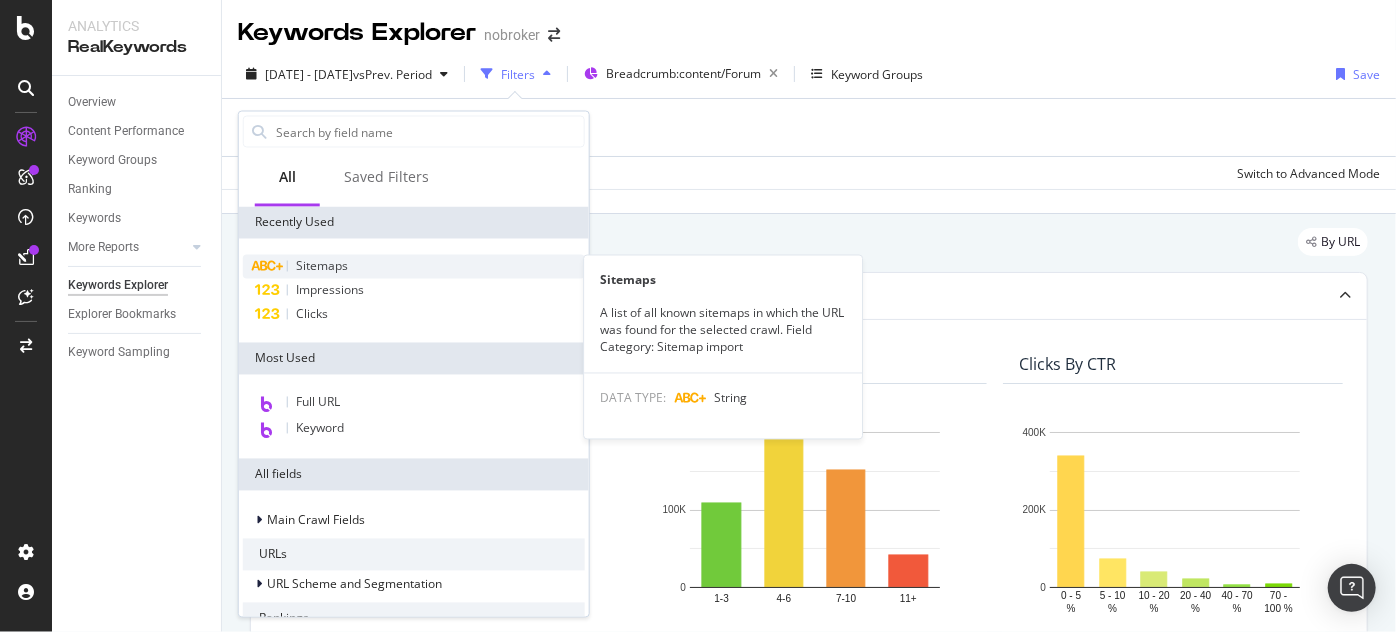 click on "Sitemaps" at bounding box center (322, 266) 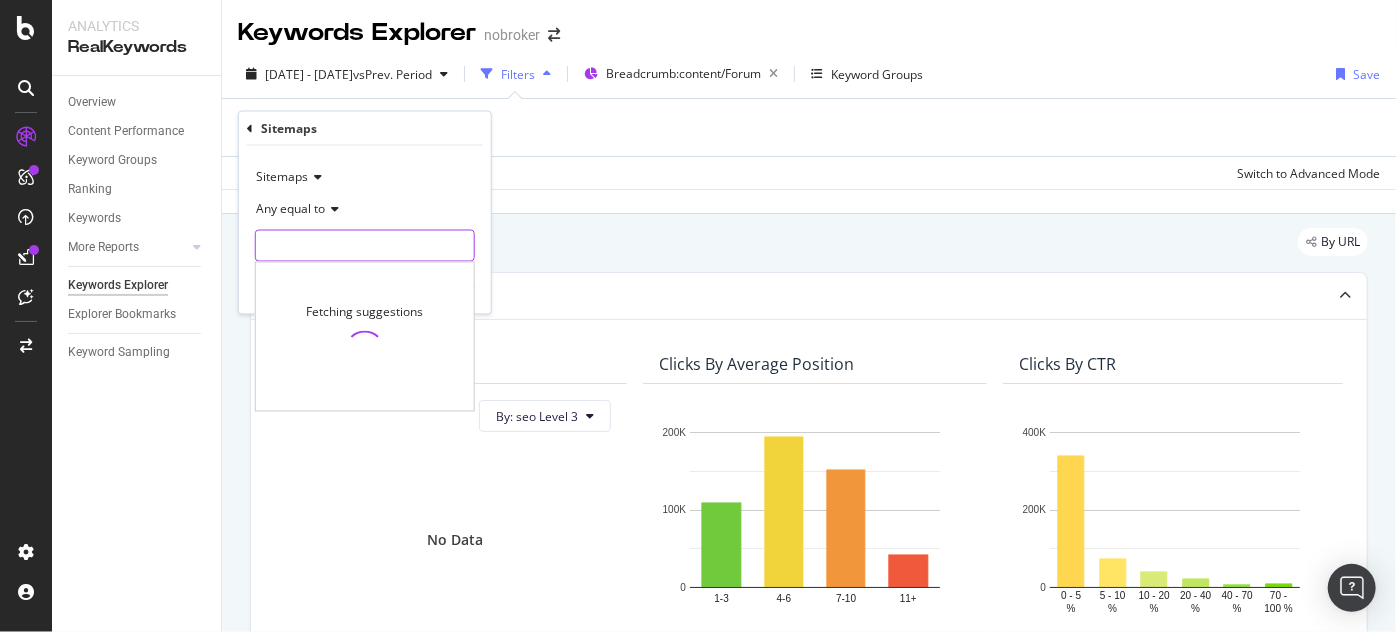 click at bounding box center (365, 246) 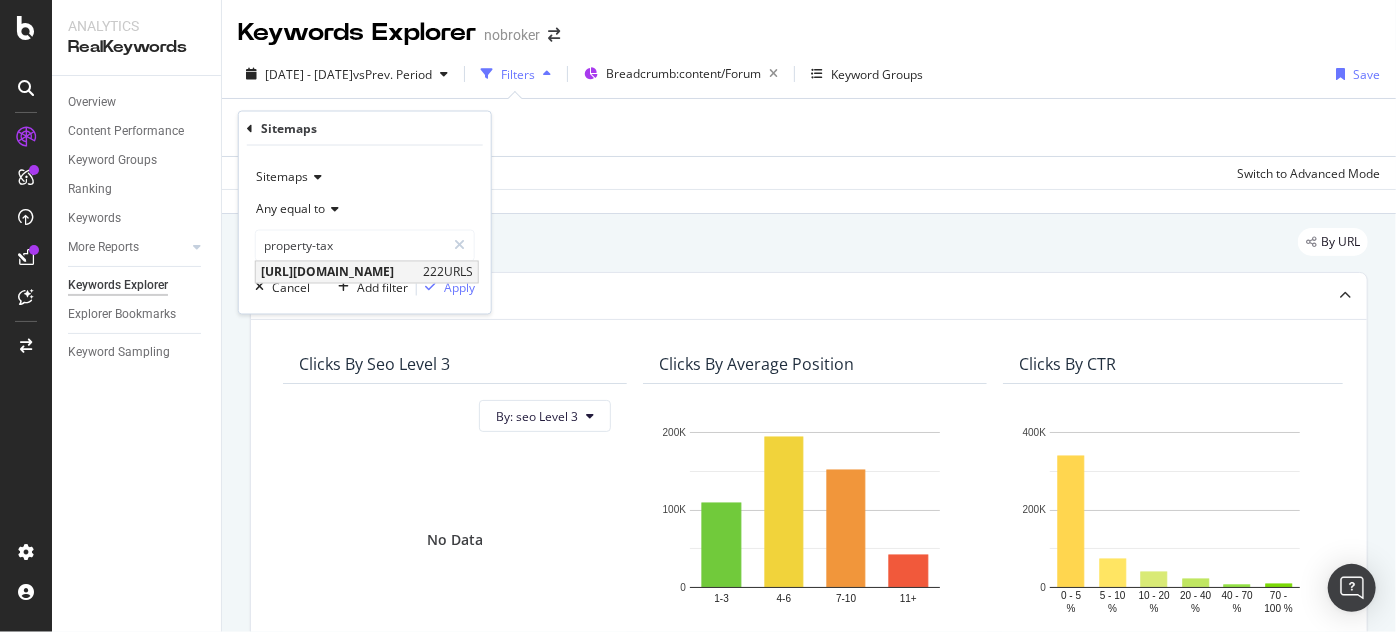 click on "[URL][DOMAIN_NAME]" at bounding box center [339, 272] 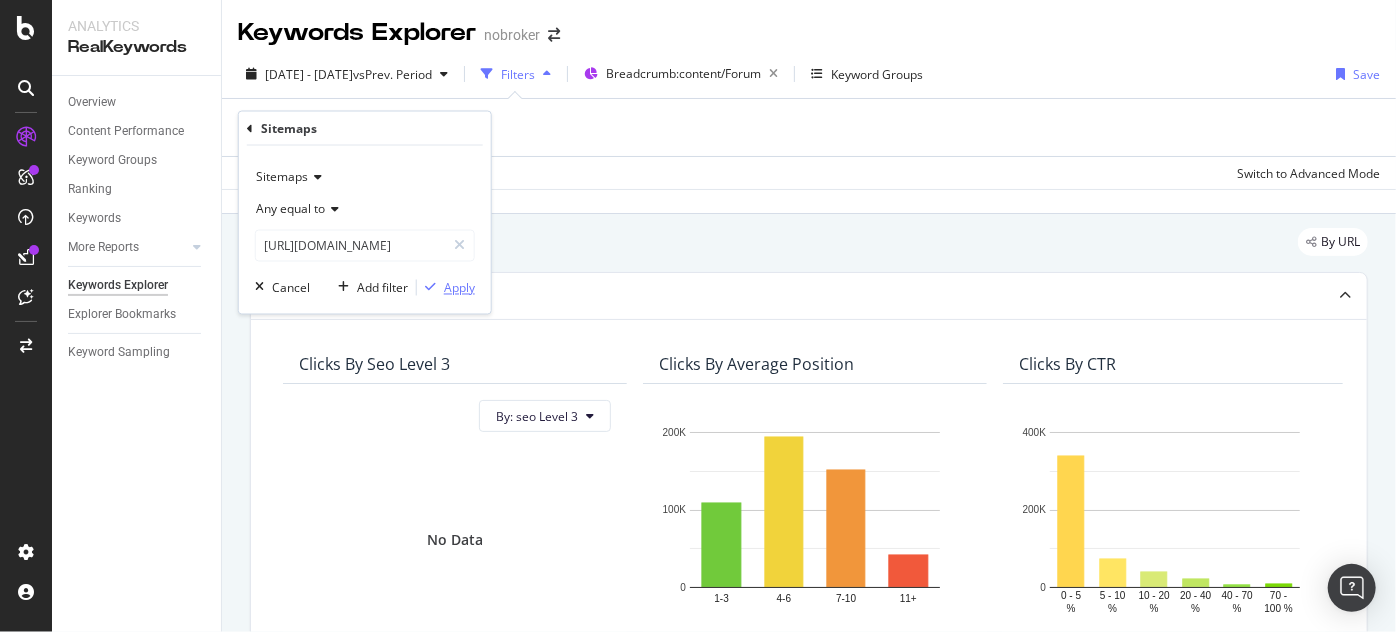 click at bounding box center (430, 288) 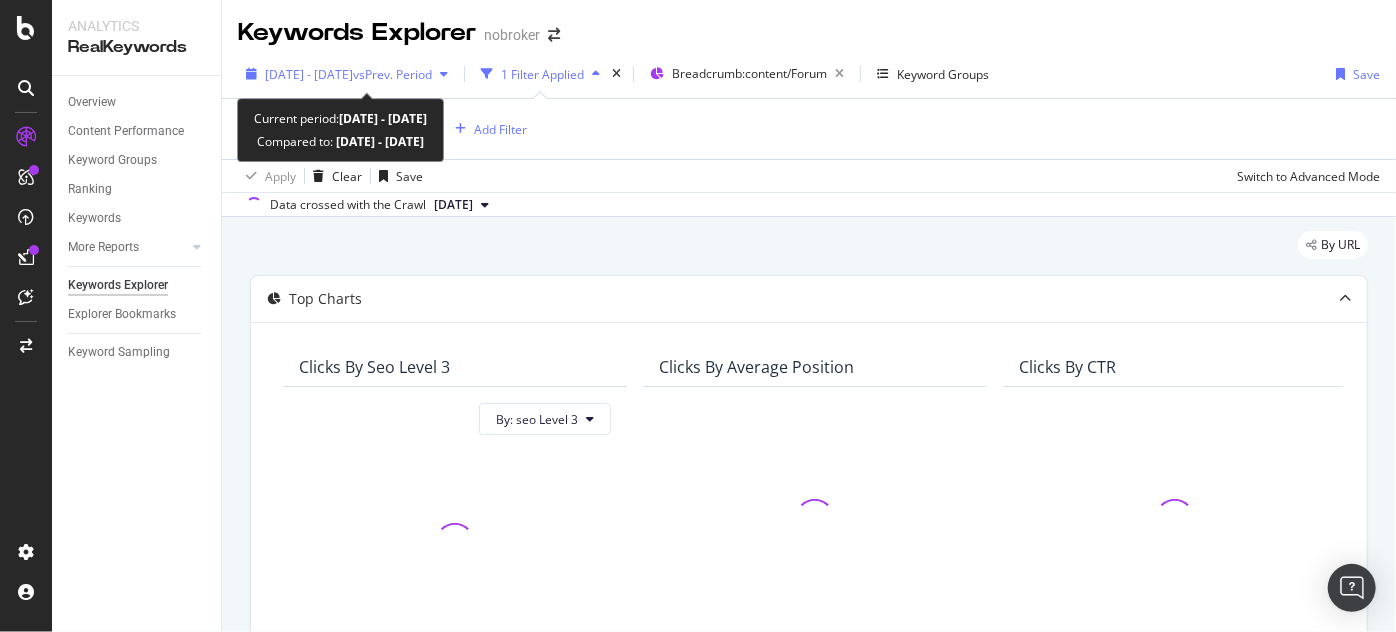 click on "[DATE] - [DATE]  vs  Prev. Period" at bounding box center [347, 74] 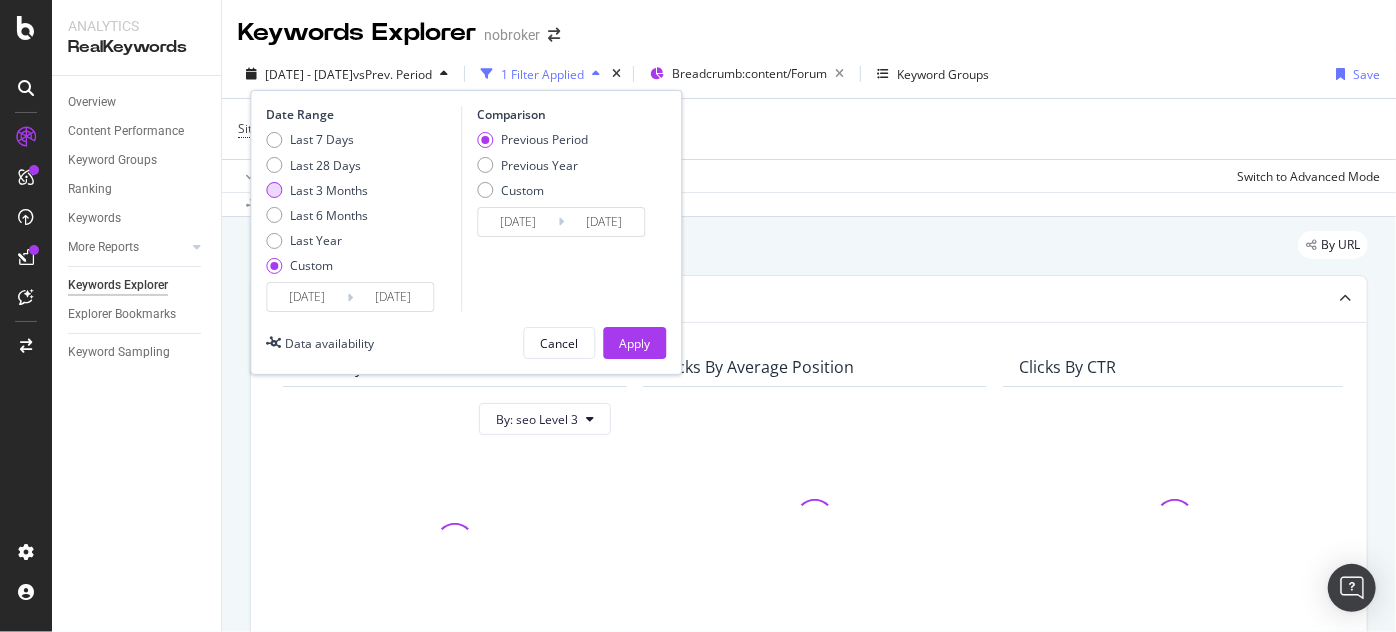 click on "Last 3 Months" at bounding box center (329, 190) 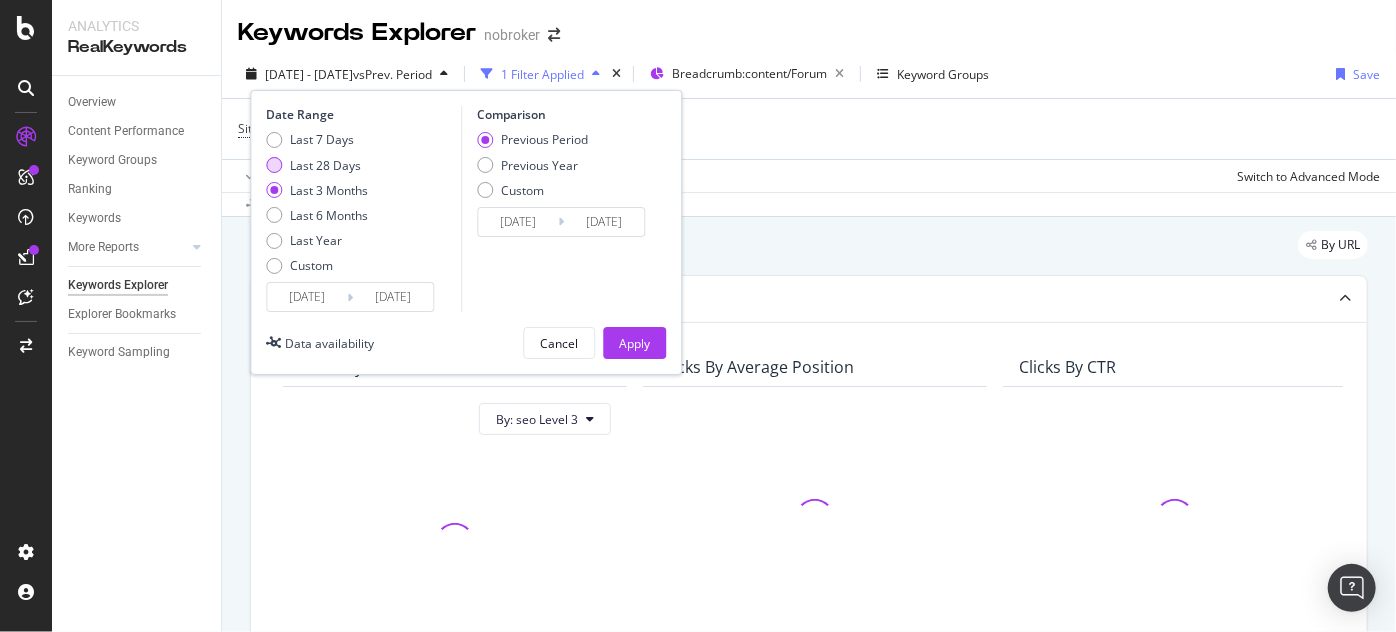 click on "Last 28 Days" at bounding box center [325, 165] 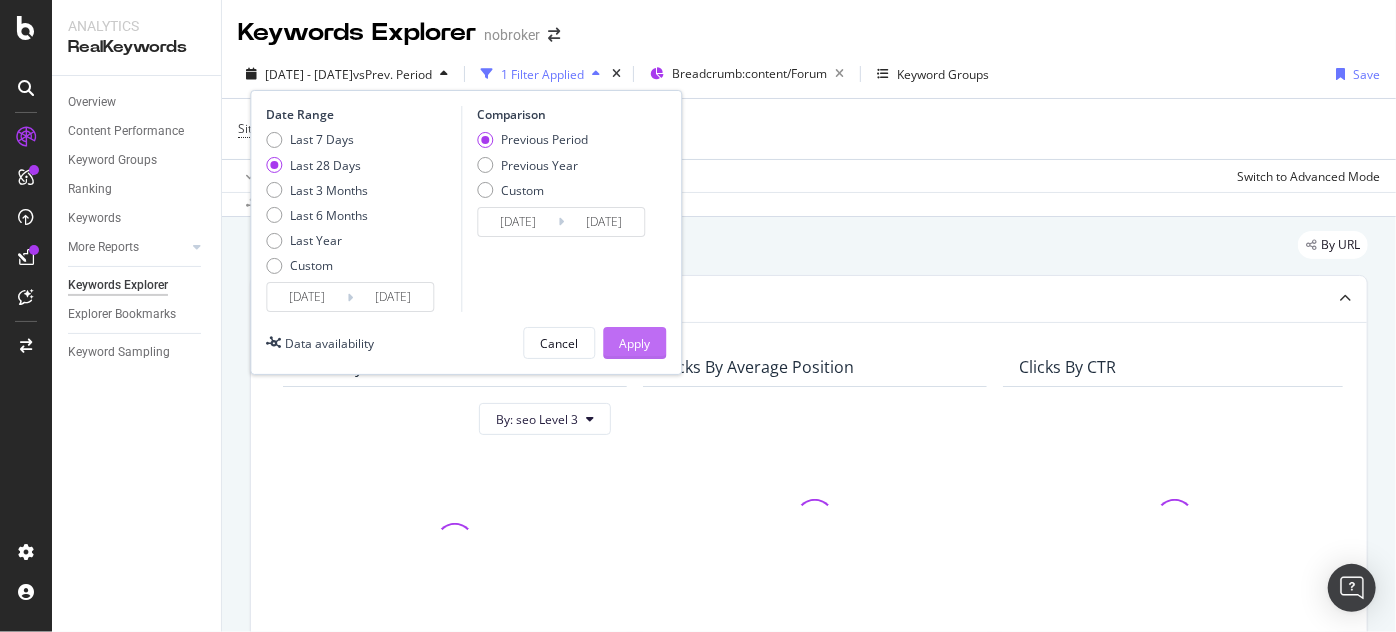 click on "Apply" at bounding box center [634, 343] 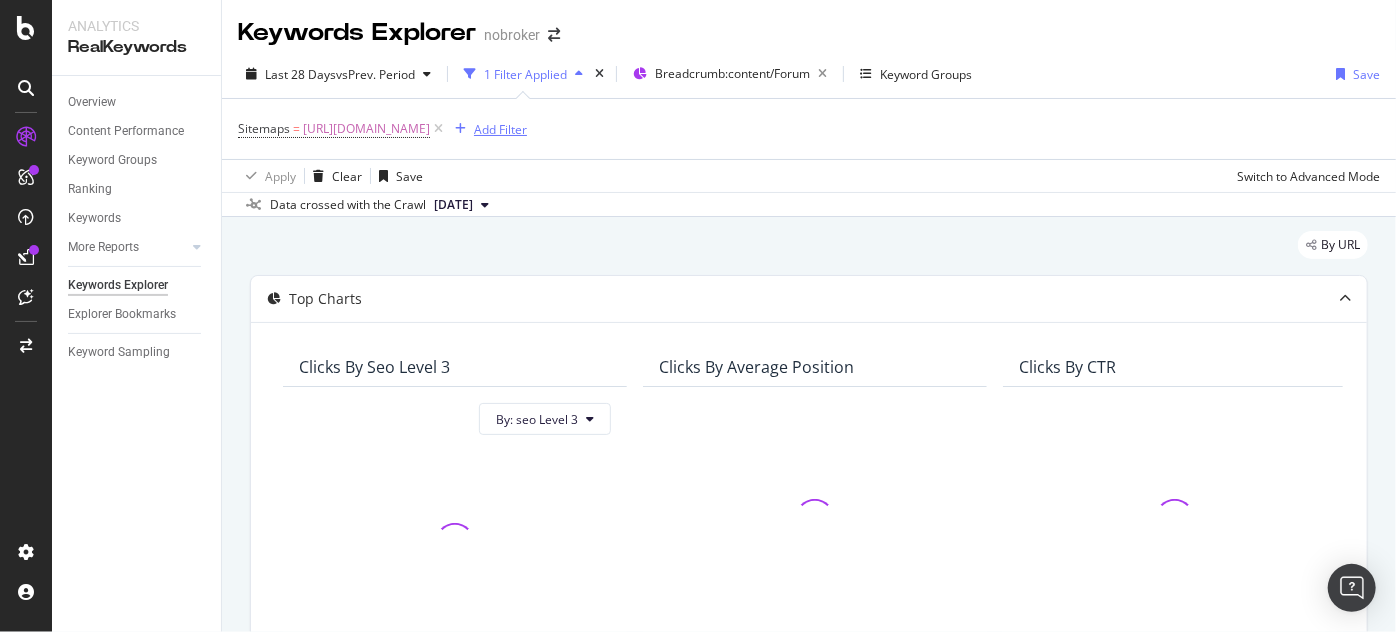 click on "Add Filter" at bounding box center (500, 129) 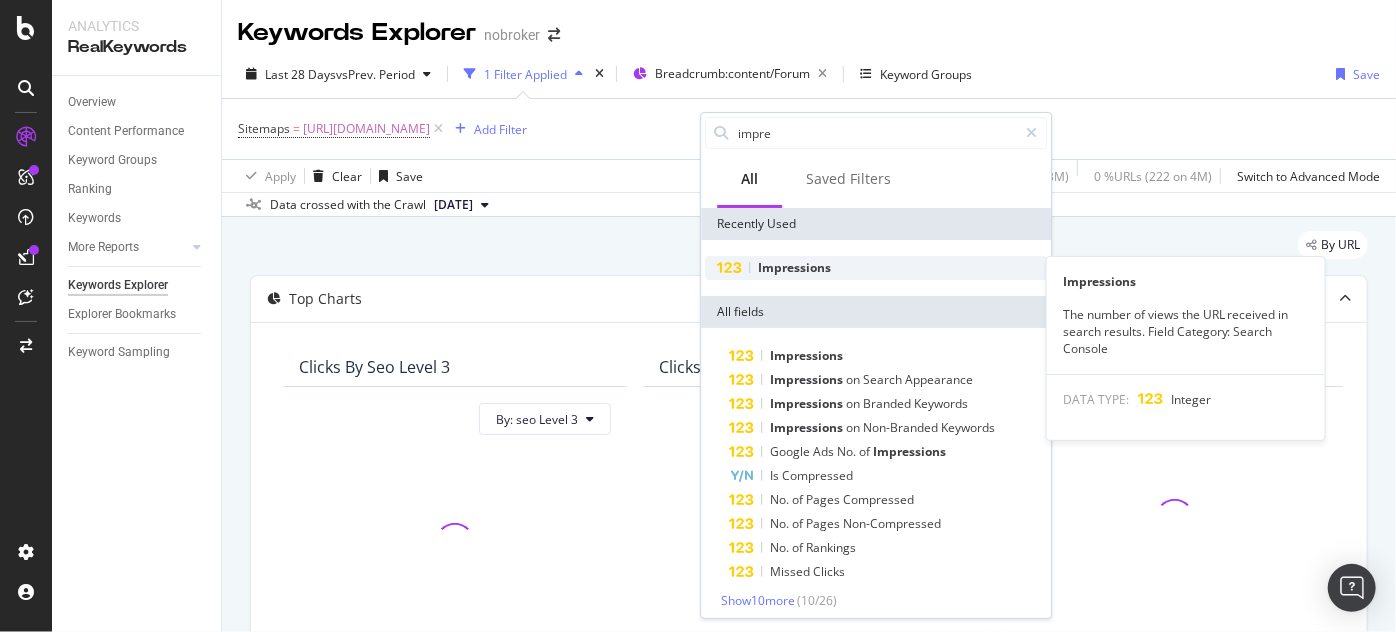 type on "impre" 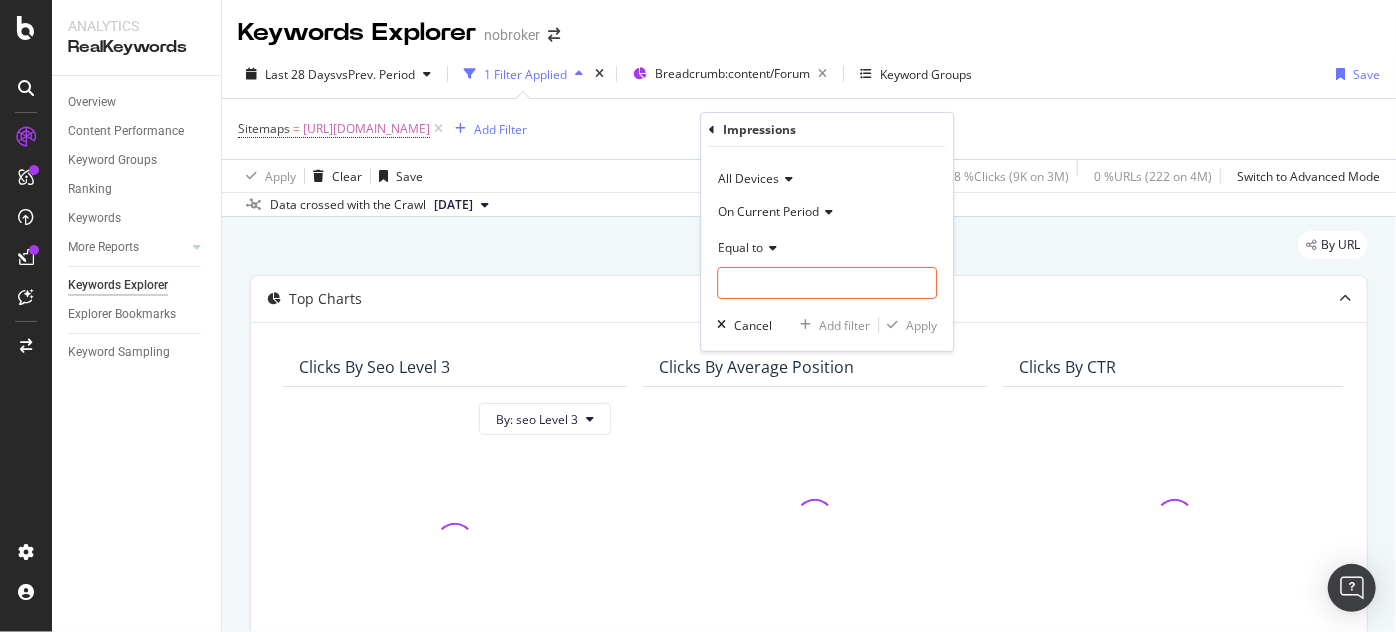 click on "Equal to" at bounding box center [827, 247] 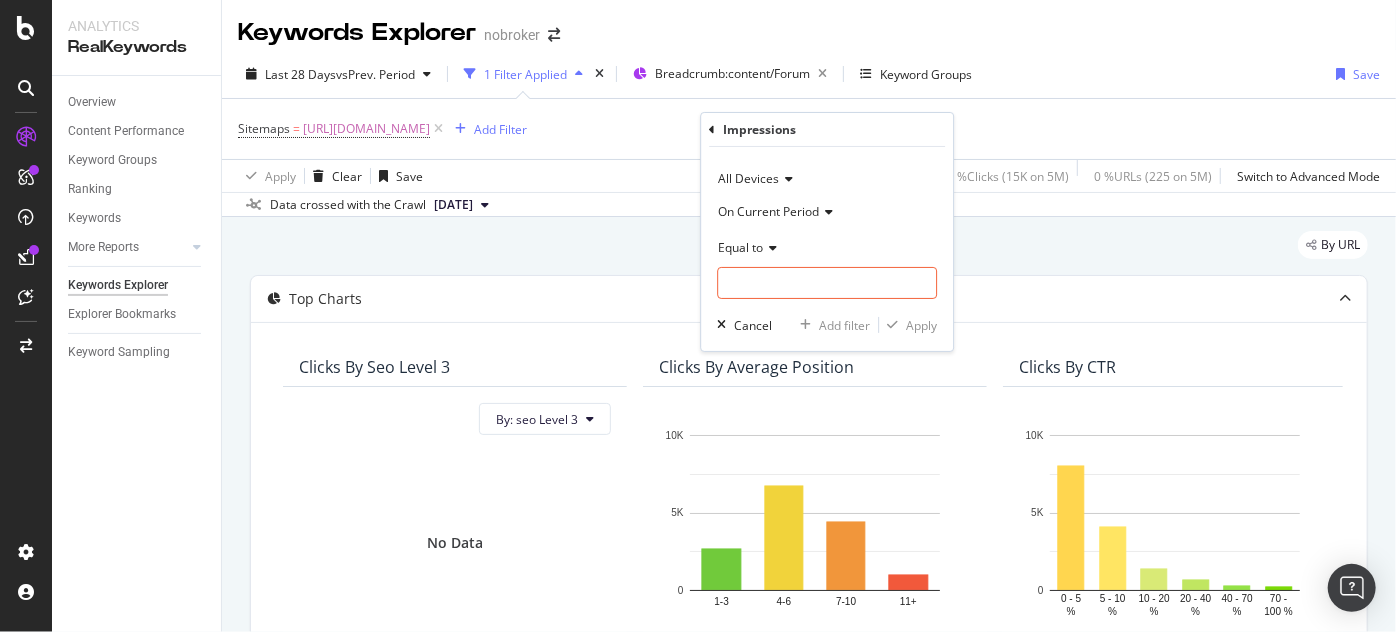 click on "Equal to" at bounding box center [740, 247] 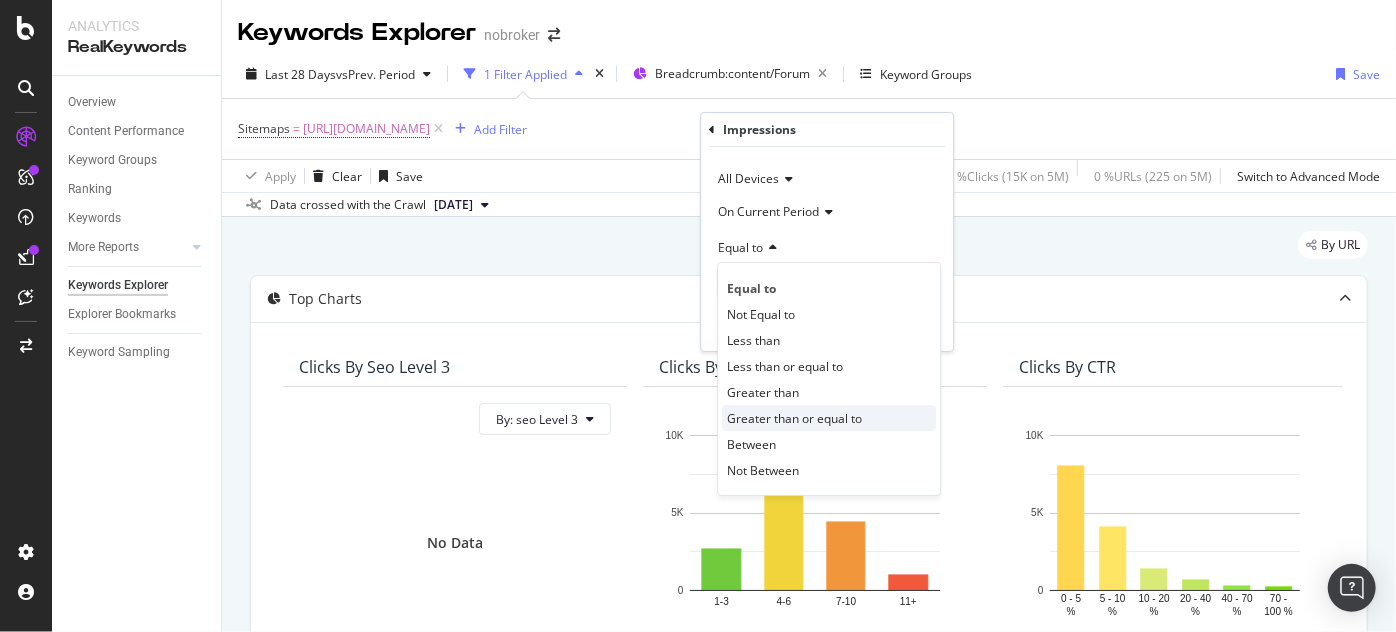 click on "Greater than or equal to" at bounding box center [794, 418] 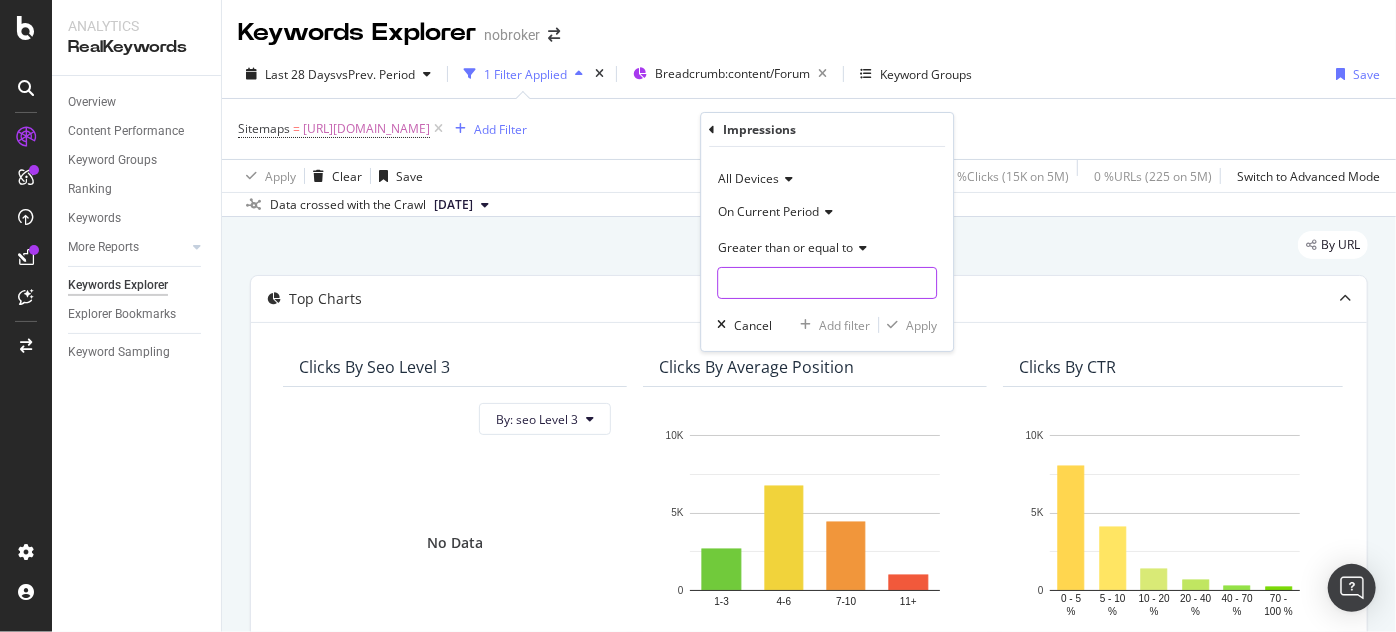 click at bounding box center [827, 283] 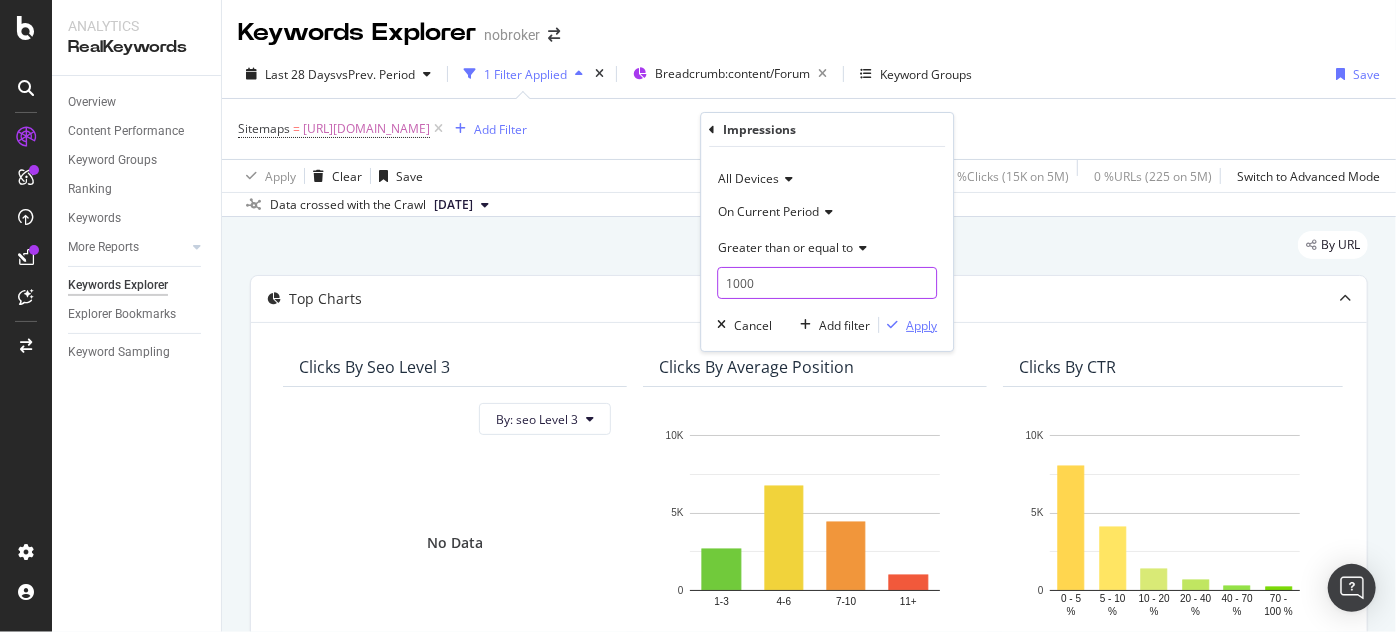 type on "1000" 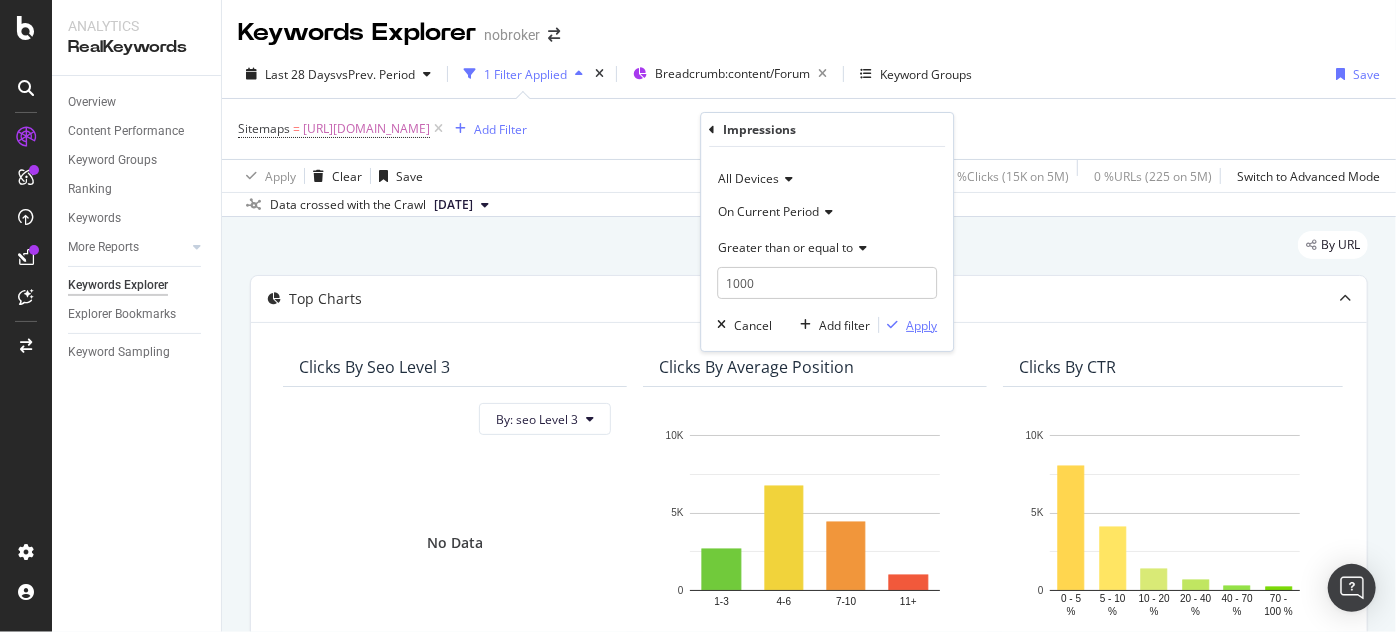click on "Apply" at bounding box center [921, 325] 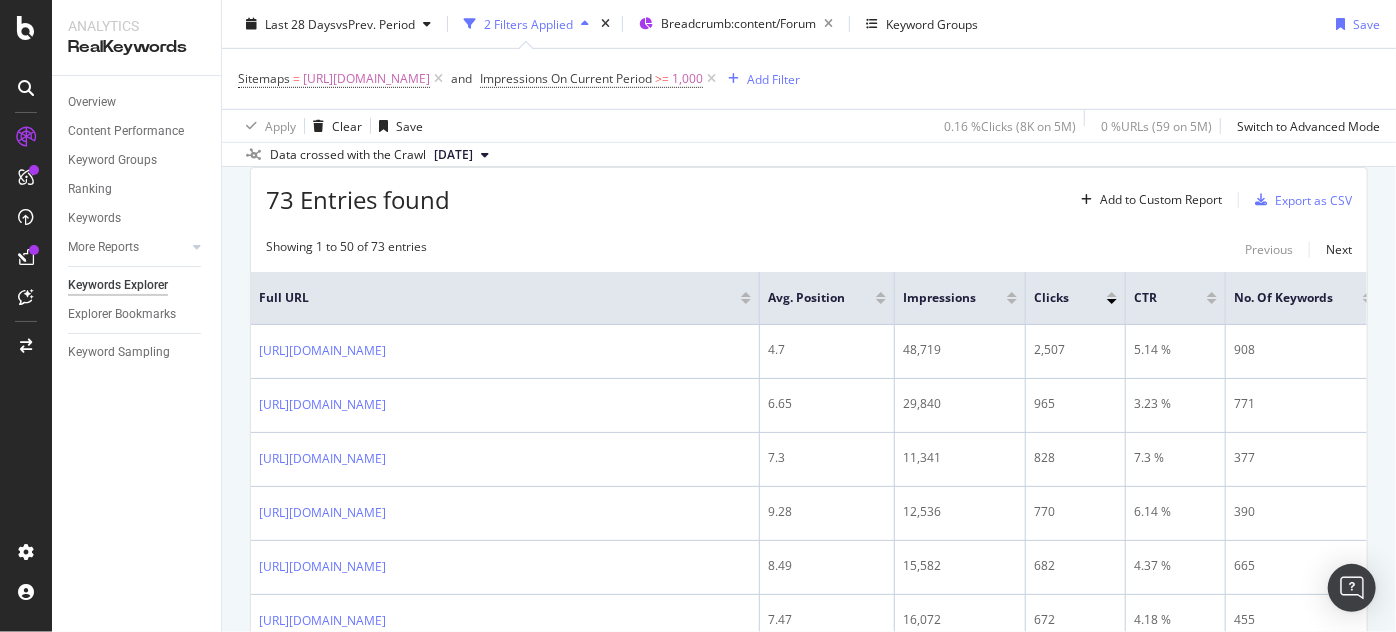 scroll, scrollTop: 586, scrollLeft: 0, axis: vertical 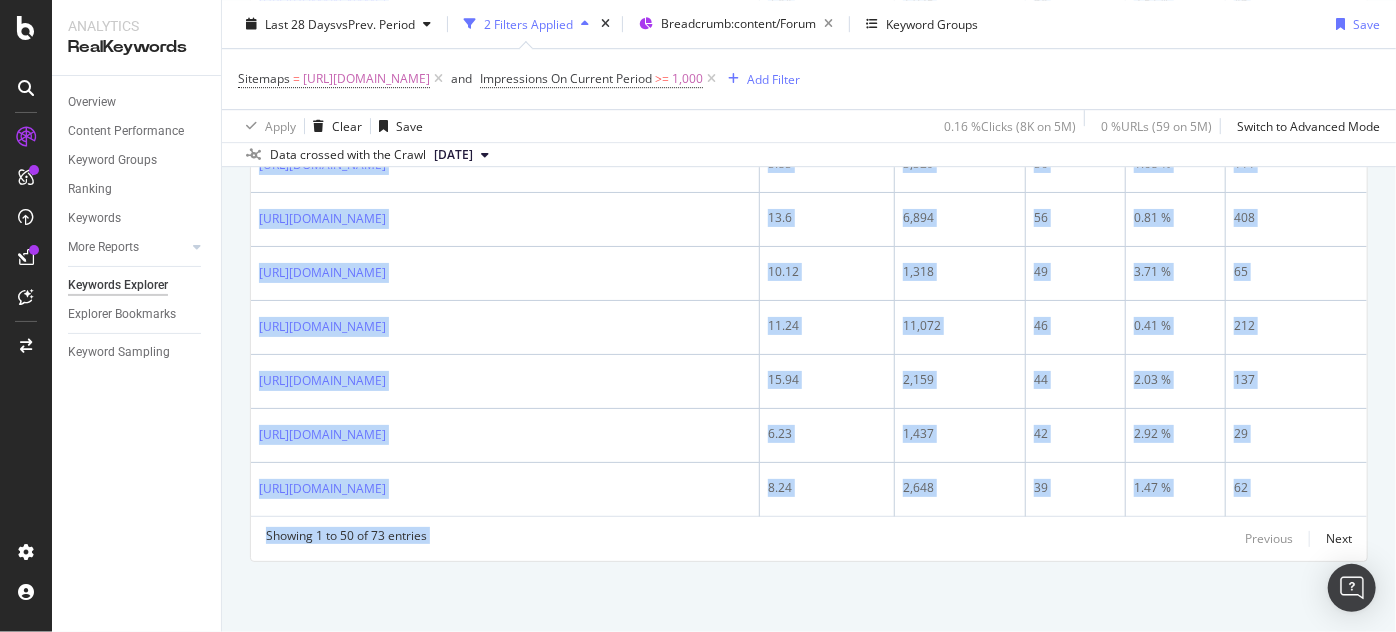 drag, startPoint x: 251, startPoint y: 340, endPoint x: 952, endPoint y: 674, distance: 776.50305 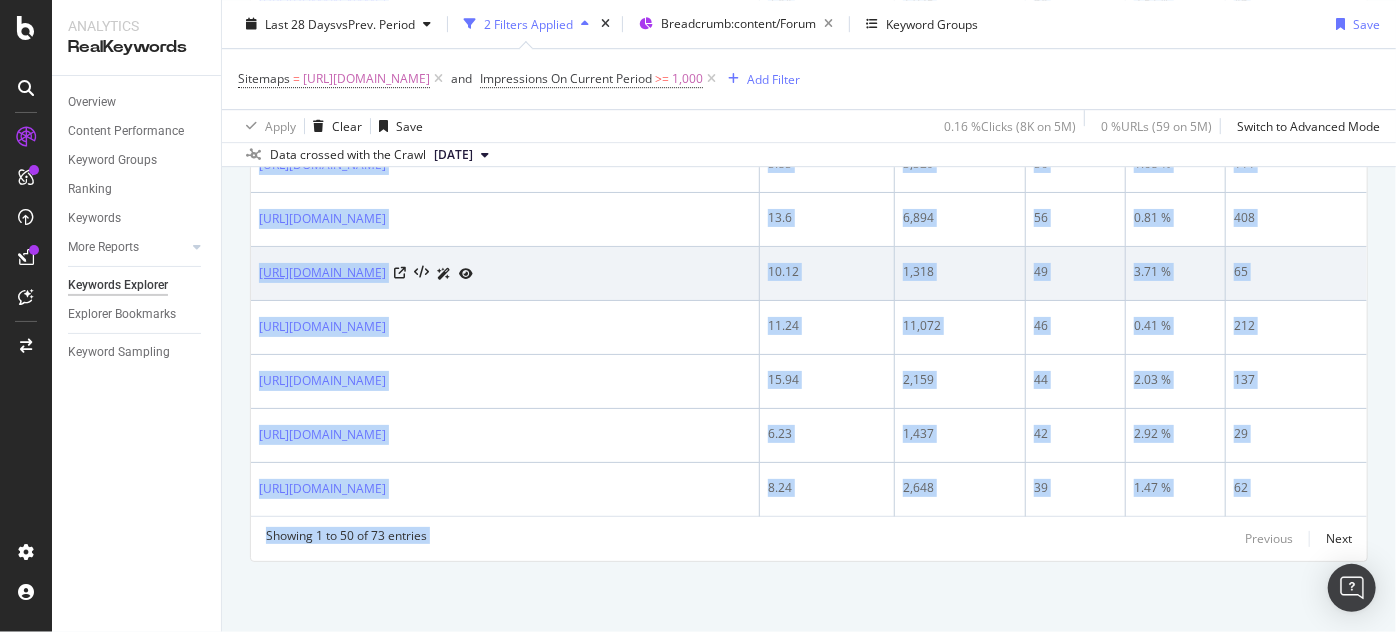 copy on "[URL][DOMAIN_NAME] 4.7 48,719 2,507 5.14 % 908 [URL][DOMAIN_NAME] 6.65 29,840 965 3.23 % 771 [URL][DOMAIN_NAME] 7.3 11,341 828 7.3 % 377 [URL][DOMAIN_NAME] 9.28 12,536 770 6.14 % 390 [URL][DOMAIN_NAME] 8.49 15,582 682 4.37 % 665 [URL][DOMAIN_NAME] 7.47 16,072 672 4.18 % 455 [URL][DOMAIN_NAME] 6.57 17,050 634 3.71 % 457 [URL][DOMAIN_NAME] 7.62 33,596 594 1.76 % 141 [URL][DOMAIN_NAME] 6.1 16,988 434 2.55 % 189 [URL][DOMAIN_NAME] 10.59..." 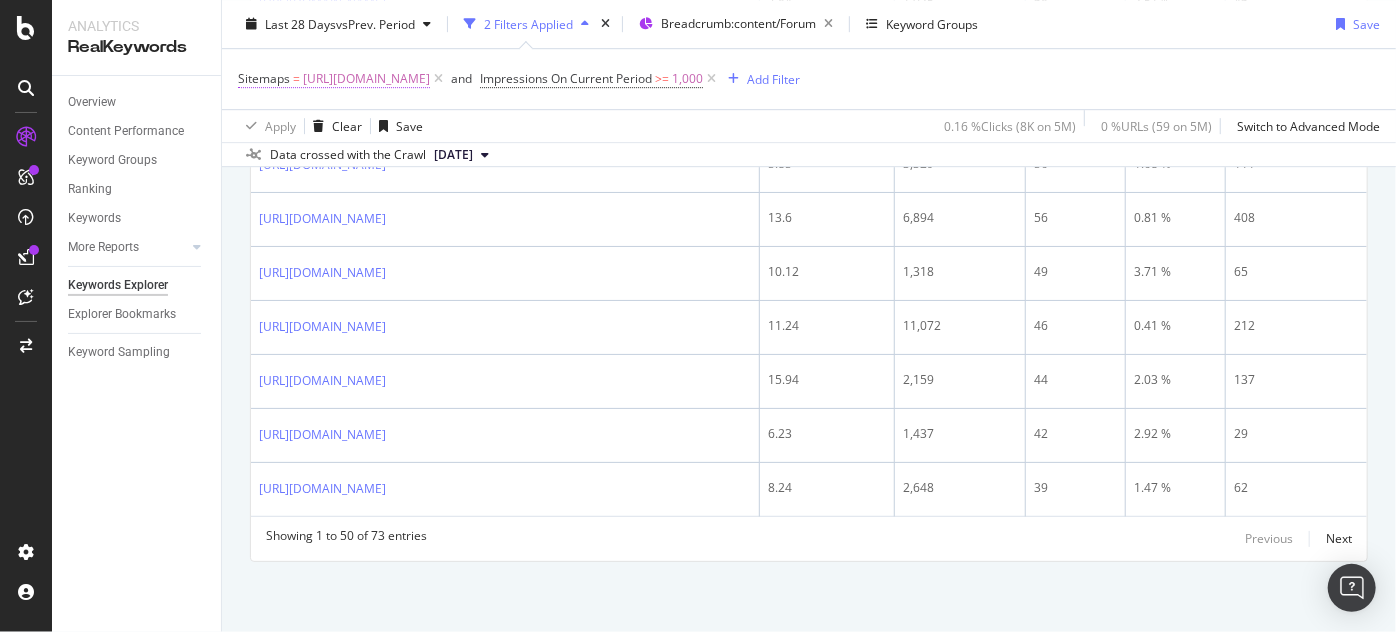 click on "[URL][DOMAIN_NAME]" at bounding box center (366, 79) 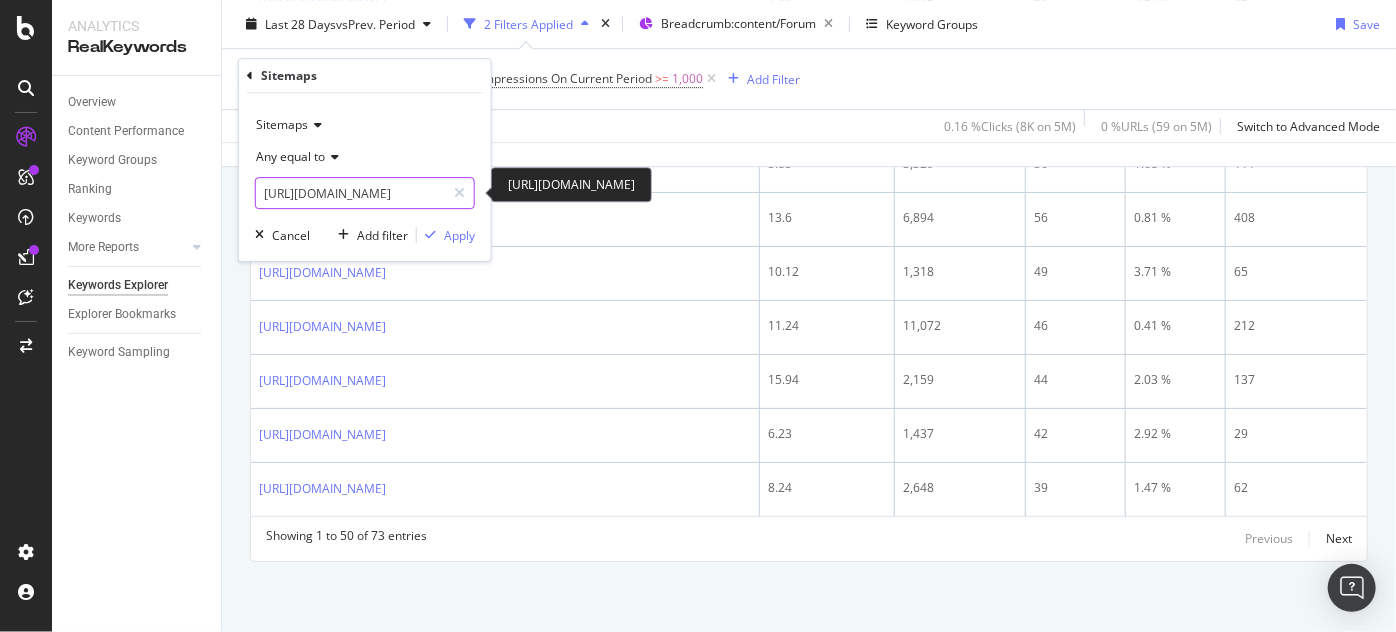 click on "[URL][DOMAIN_NAME]" at bounding box center (350, 193) 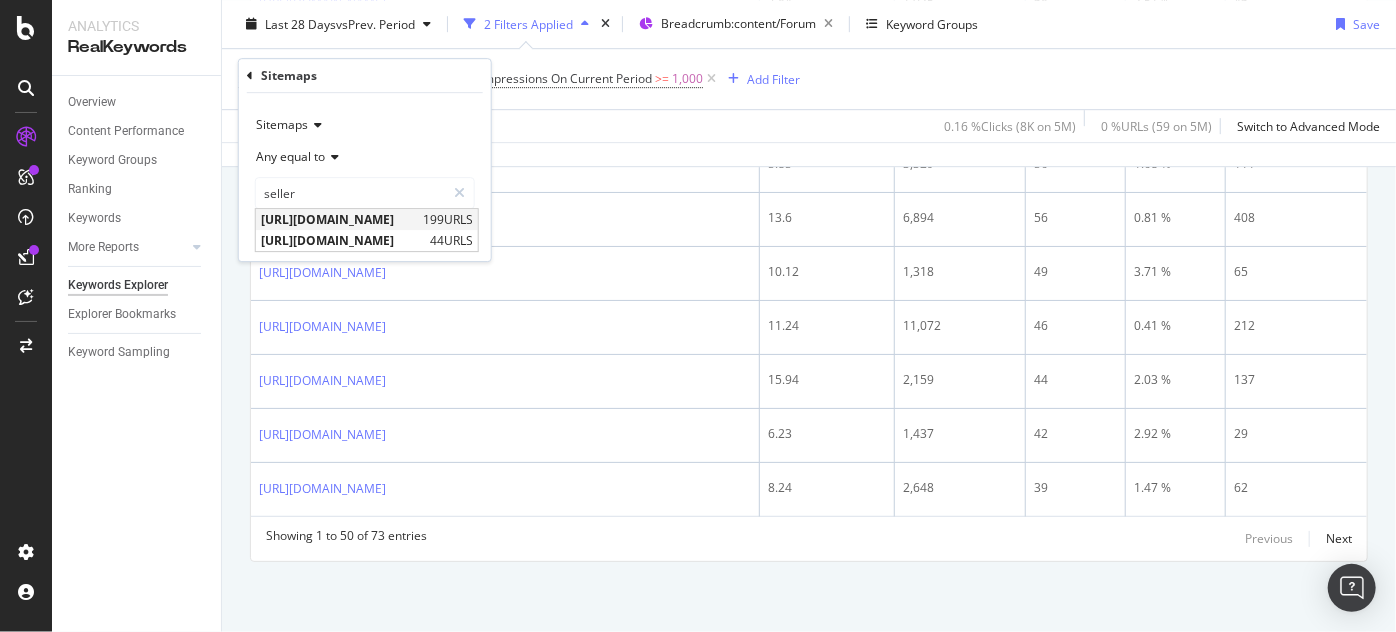 click on "[URL][DOMAIN_NAME]" at bounding box center (339, 219) 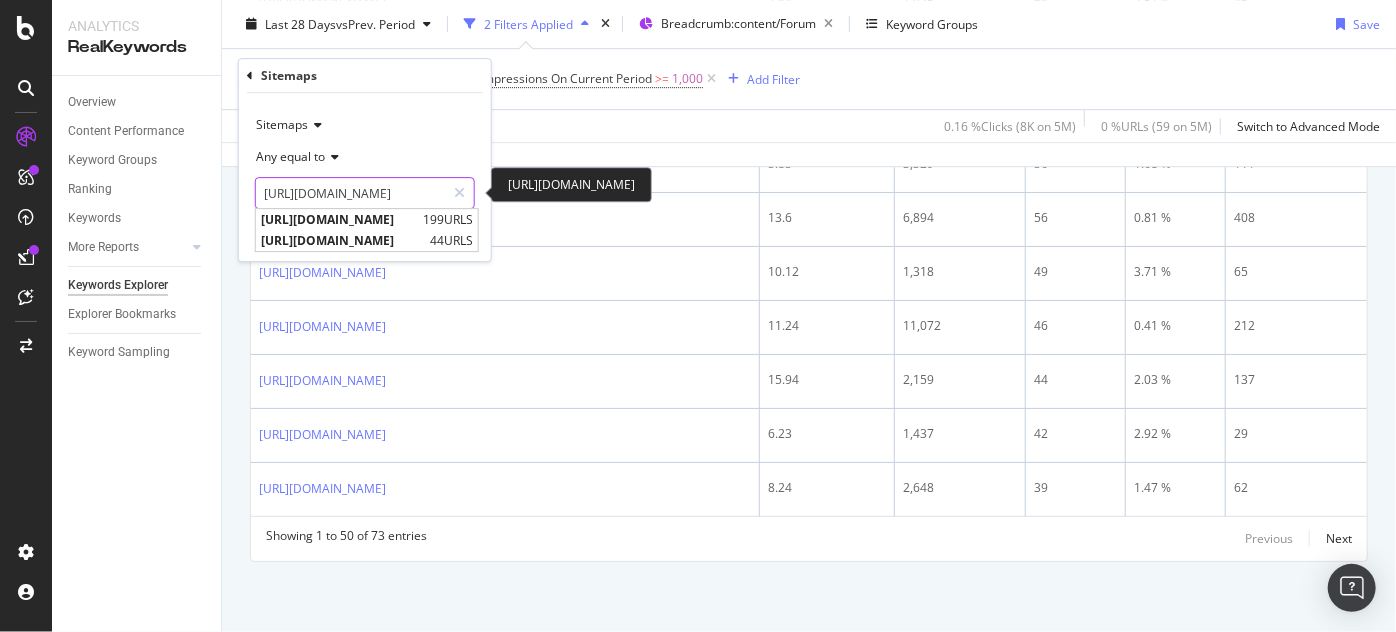 click on "[URL][DOMAIN_NAME]" at bounding box center (350, 193) 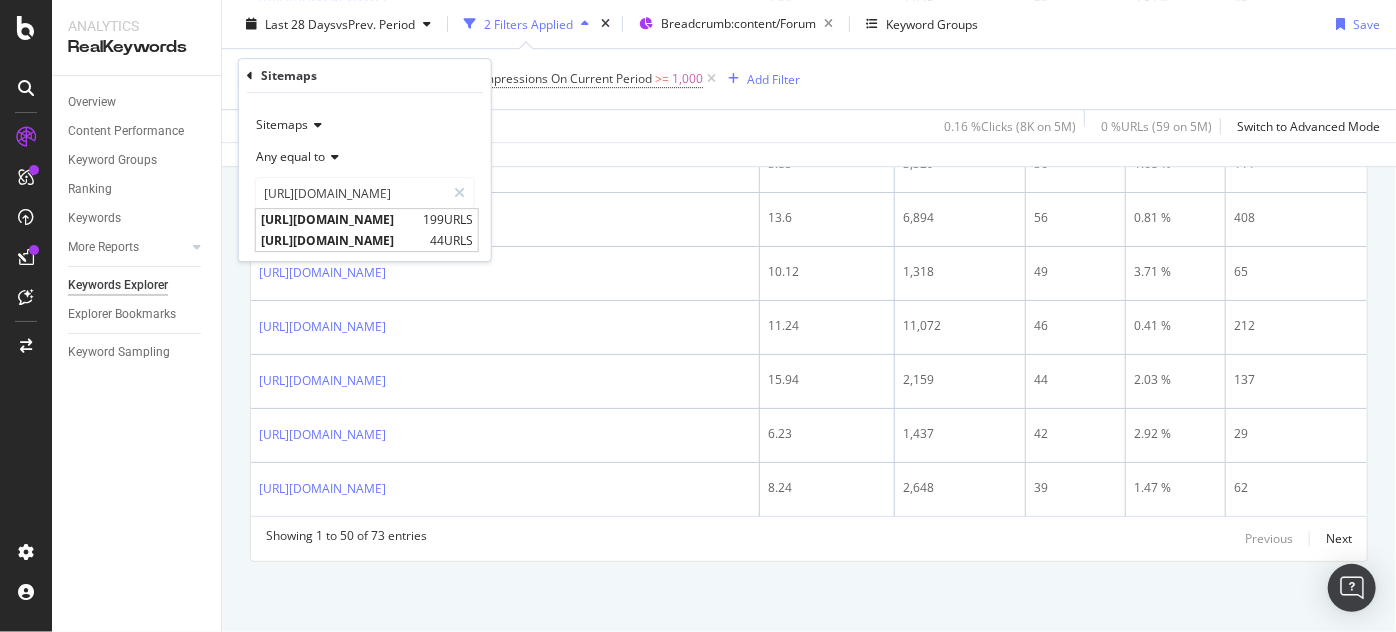 click on "Sitemaps" at bounding box center [365, 76] 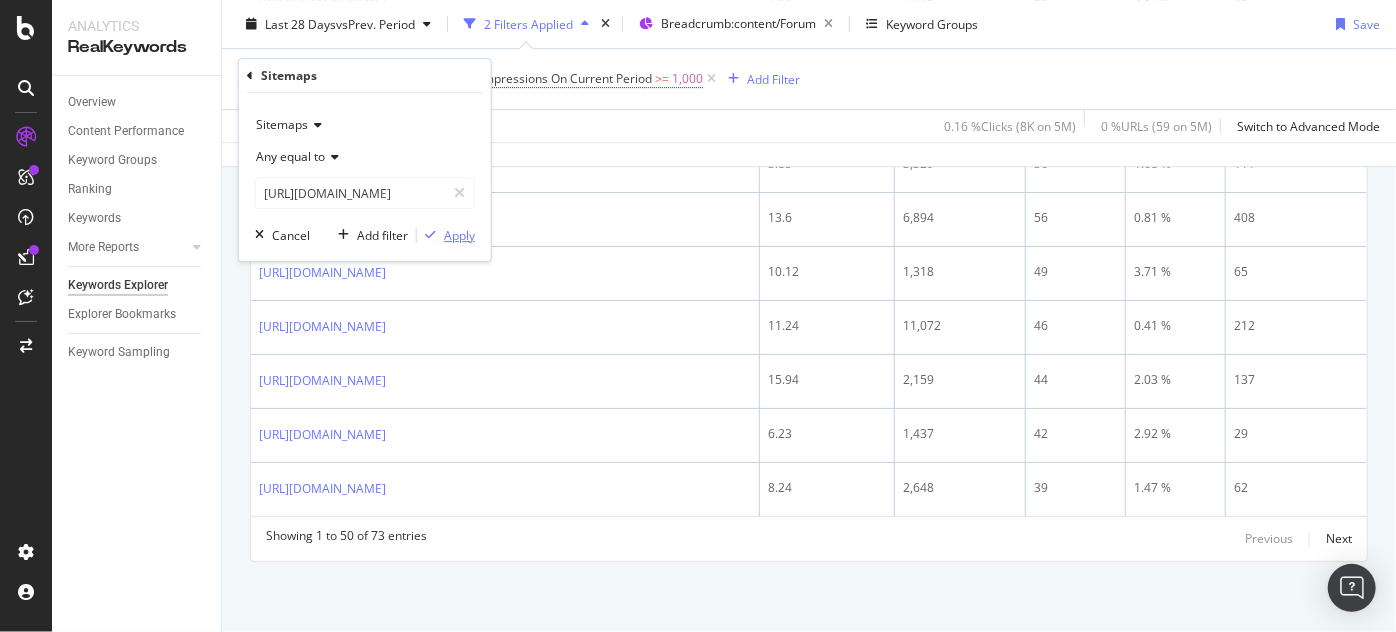 click on "Apply" at bounding box center (459, 235) 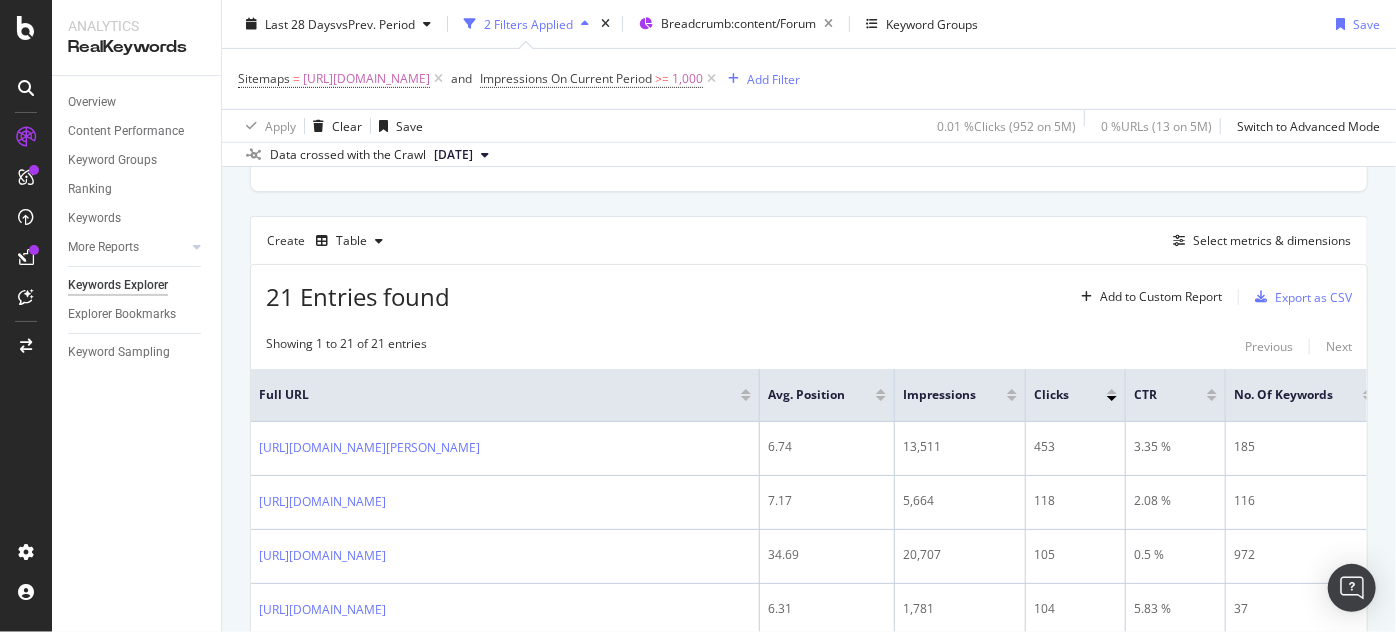 scroll, scrollTop: 1639, scrollLeft: 0, axis: vertical 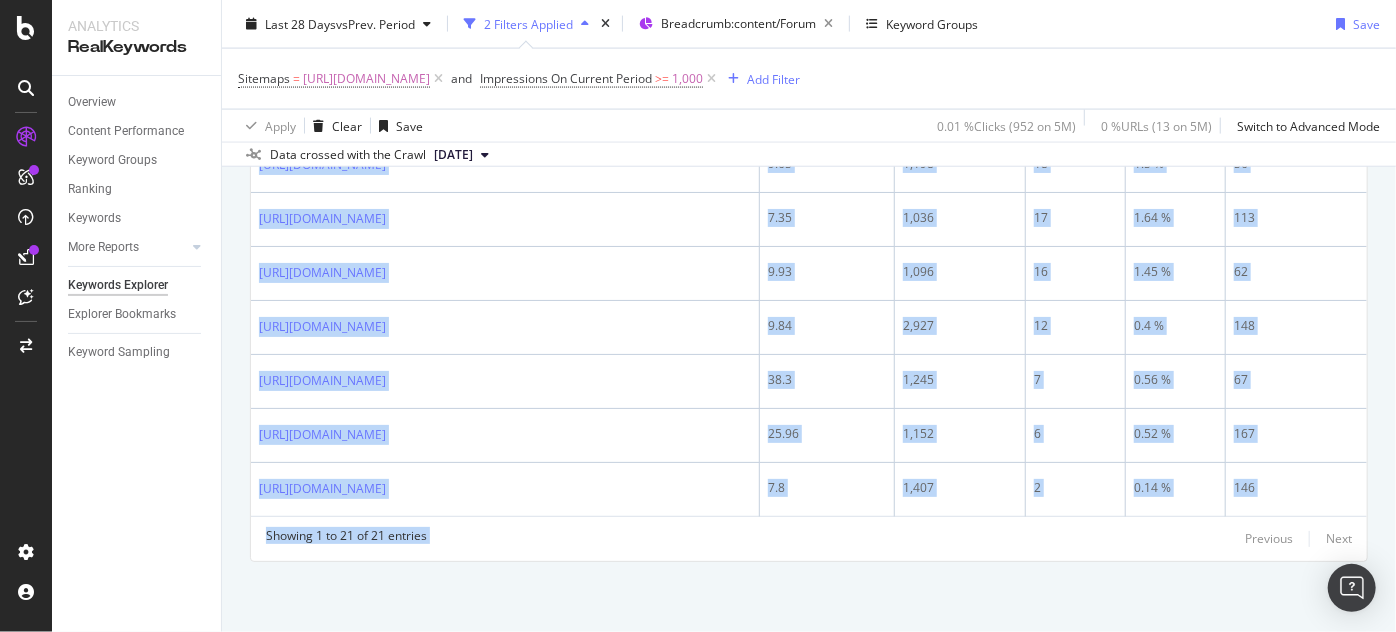 drag, startPoint x: 259, startPoint y: 294, endPoint x: 962, endPoint y: 674, distance: 799.1301 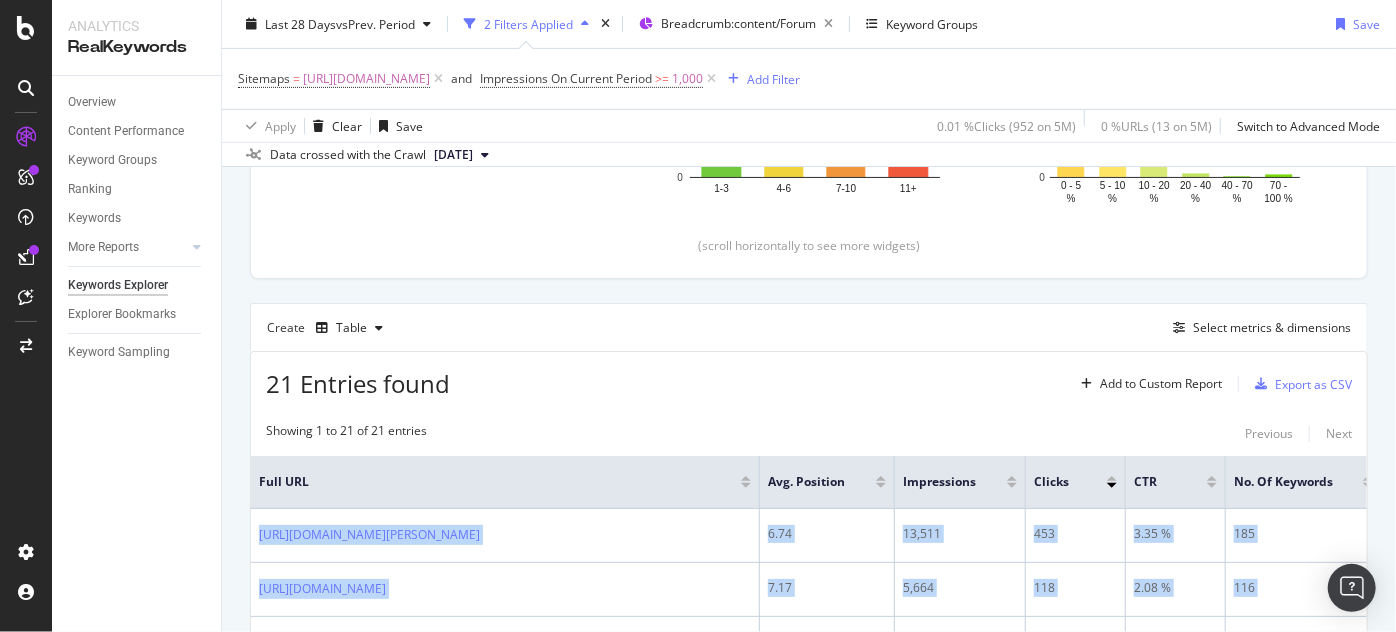 scroll, scrollTop: 0, scrollLeft: 0, axis: both 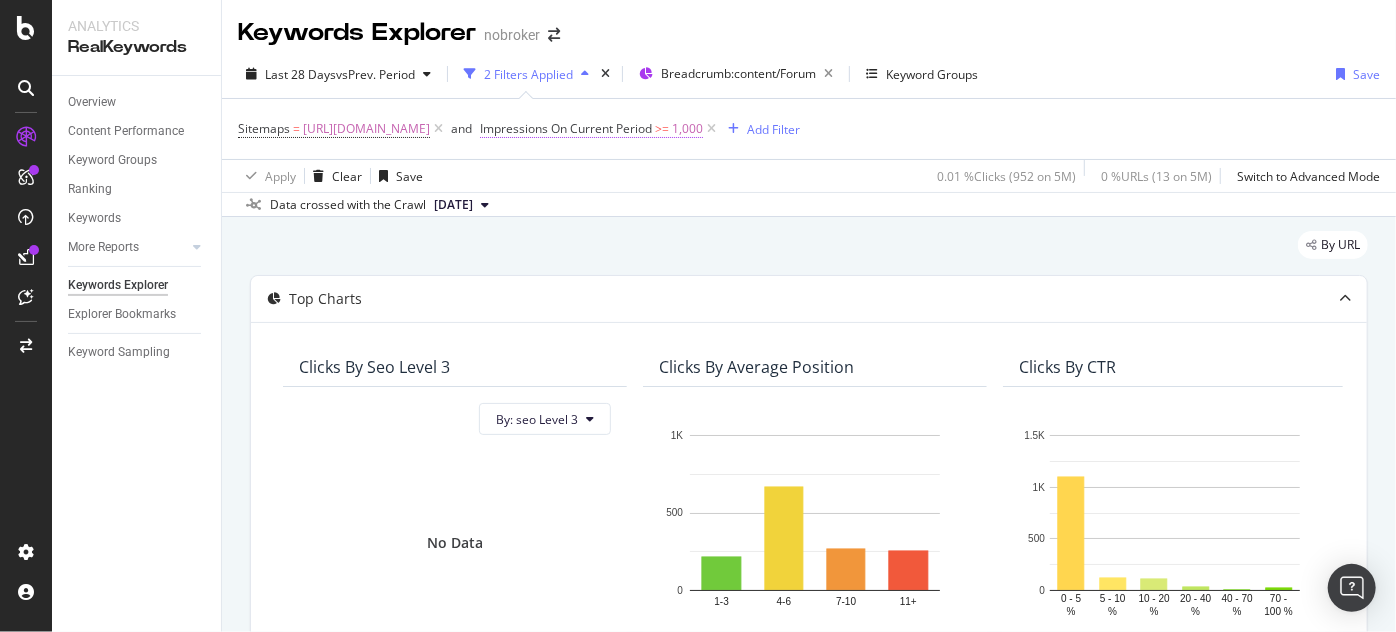 click on ">=" at bounding box center (662, 128) 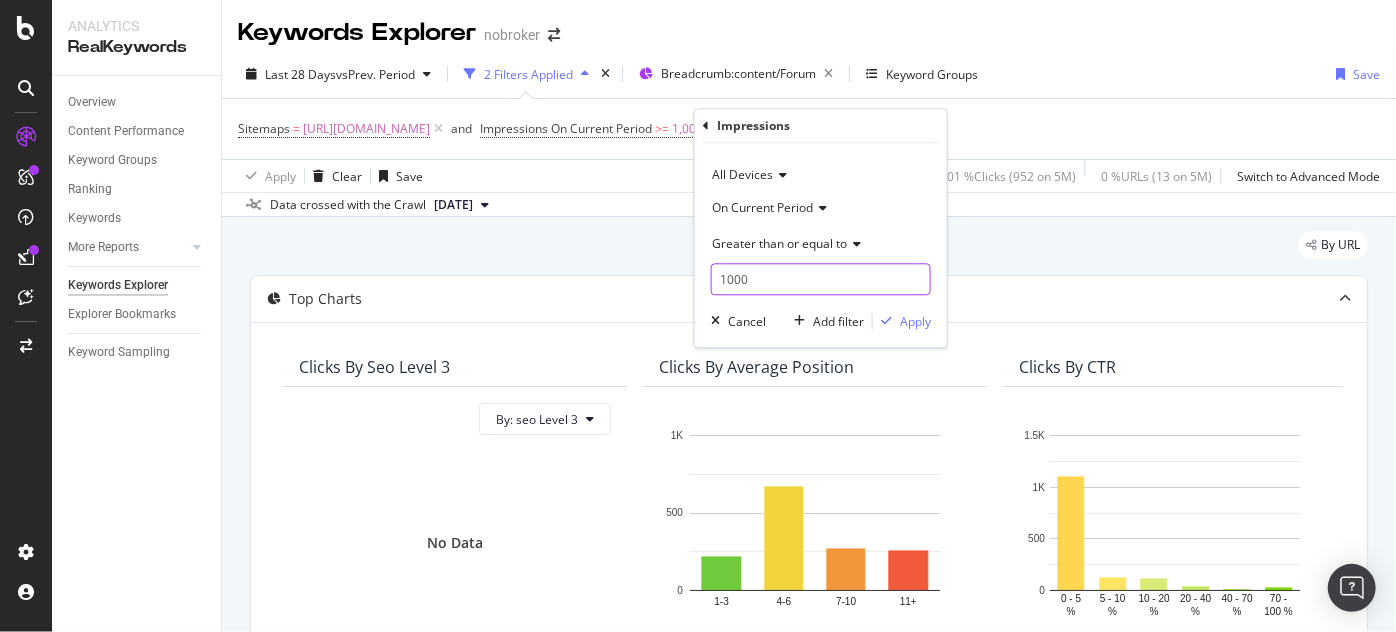 click on "1000" at bounding box center [821, 280] 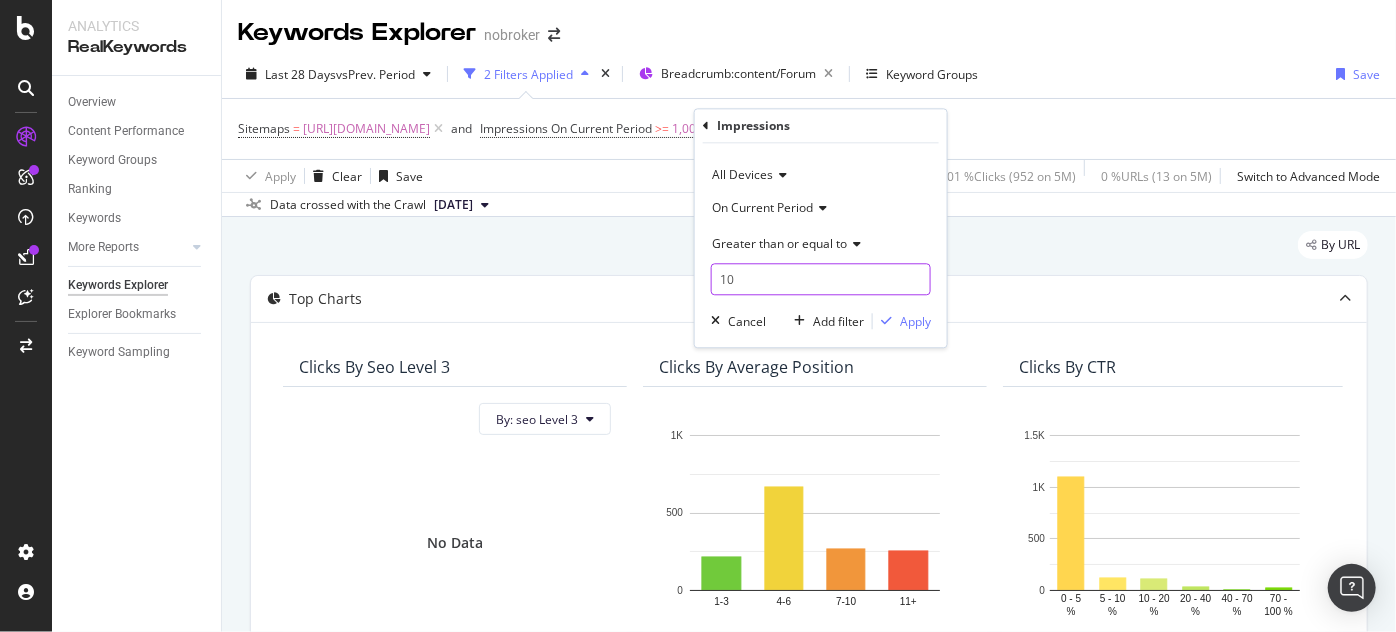 type on "1" 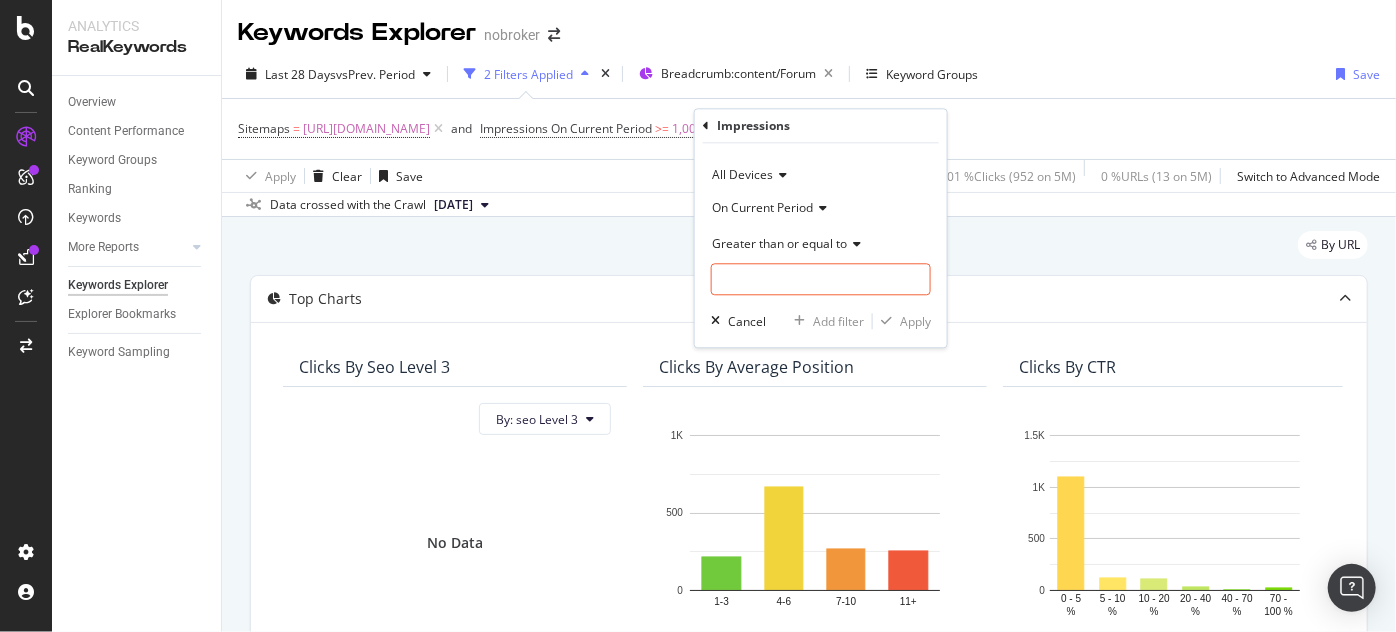 click on "Greater than or equal to" at bounding box center [779, 243] 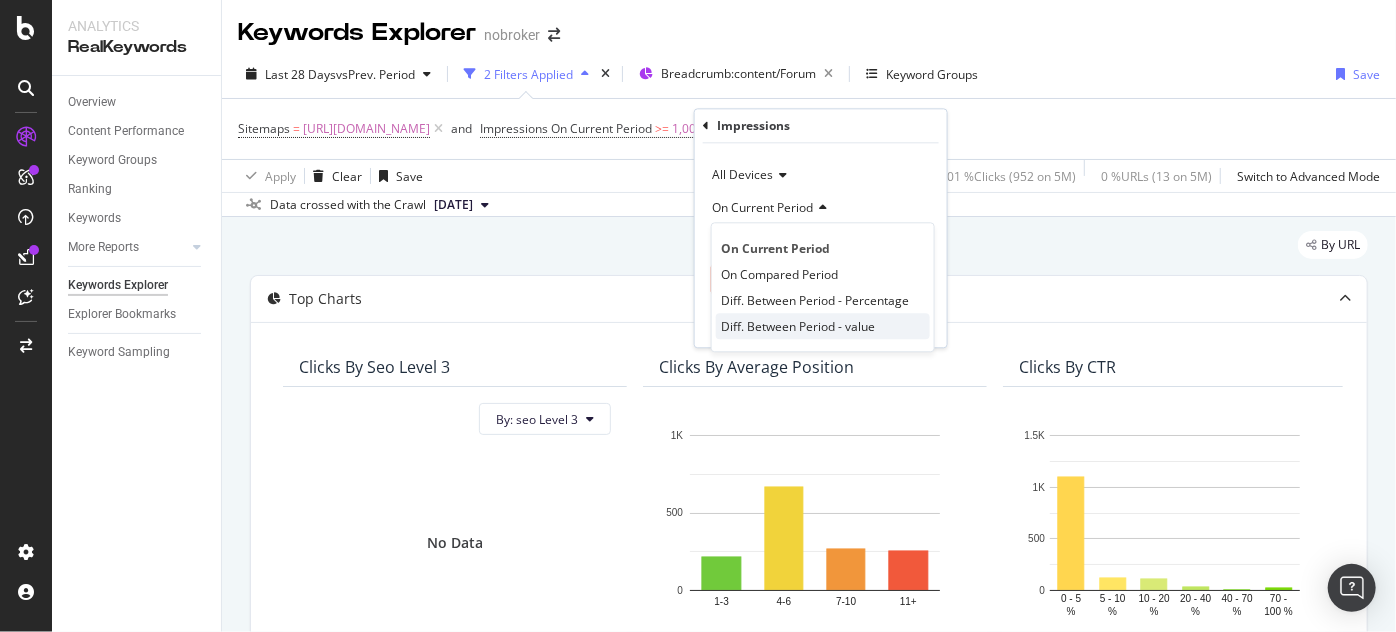 click on "Diff. Between Period - value" at bounding box center (798, 326) 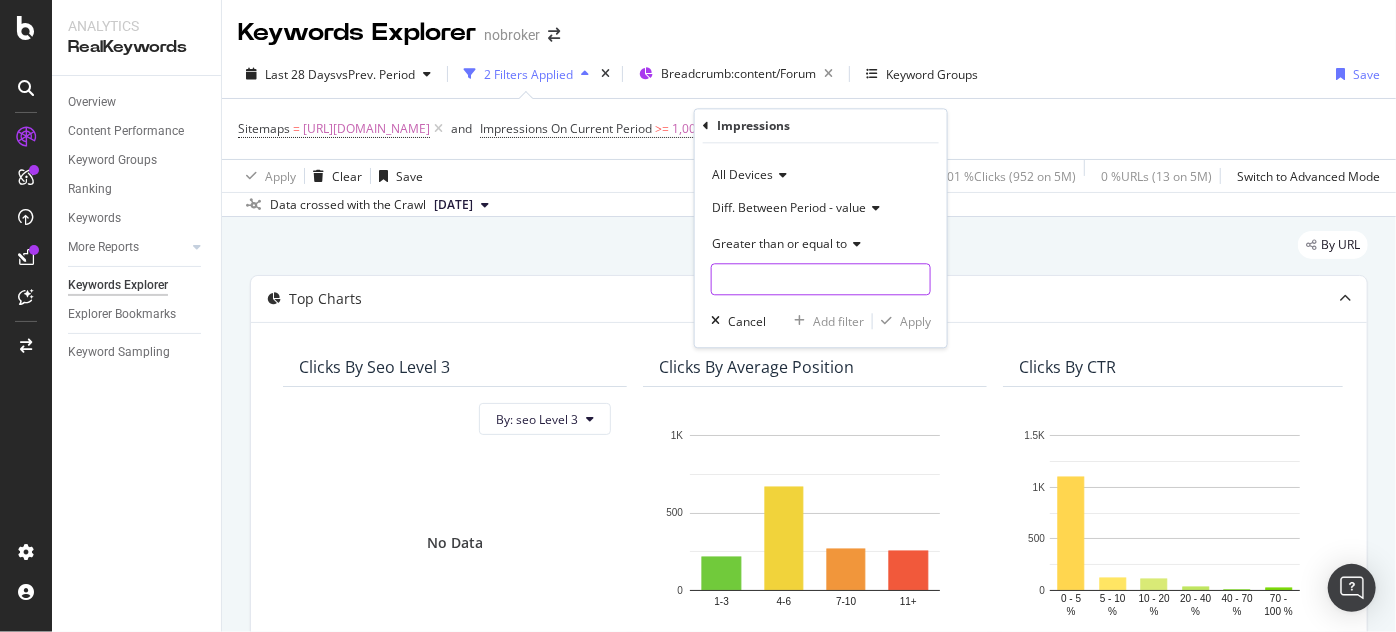 click at bounding box center (821, 280) 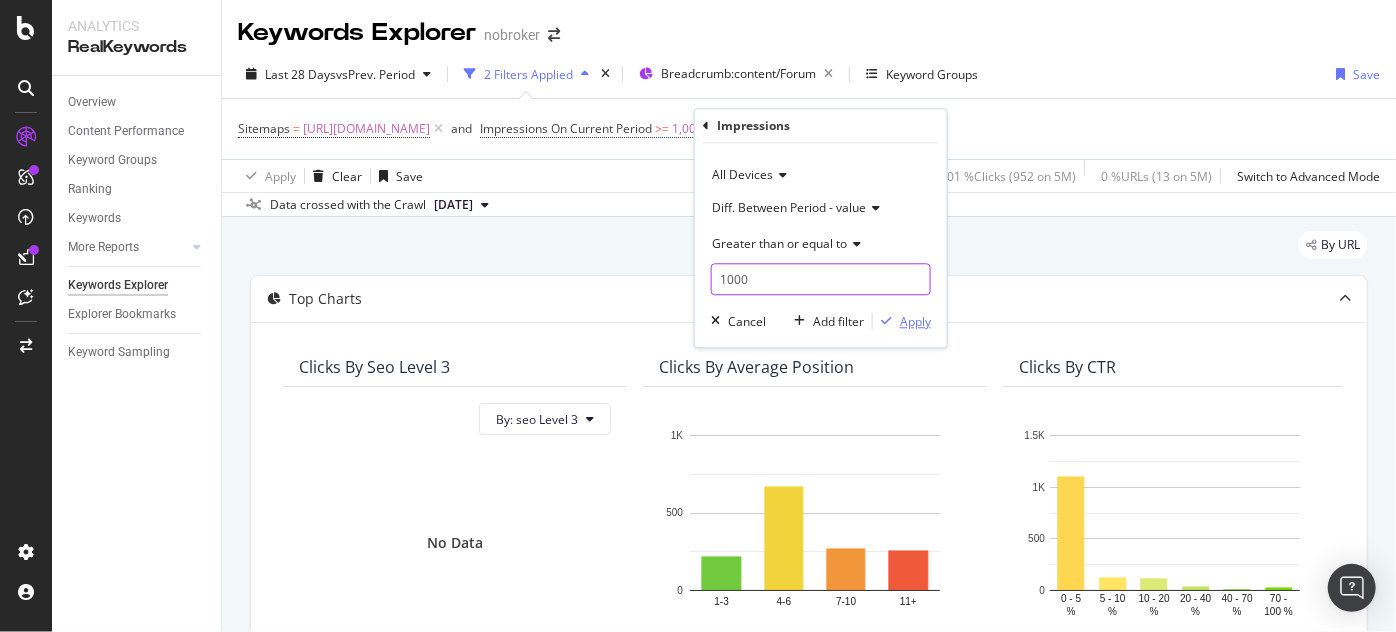 type on "1000" 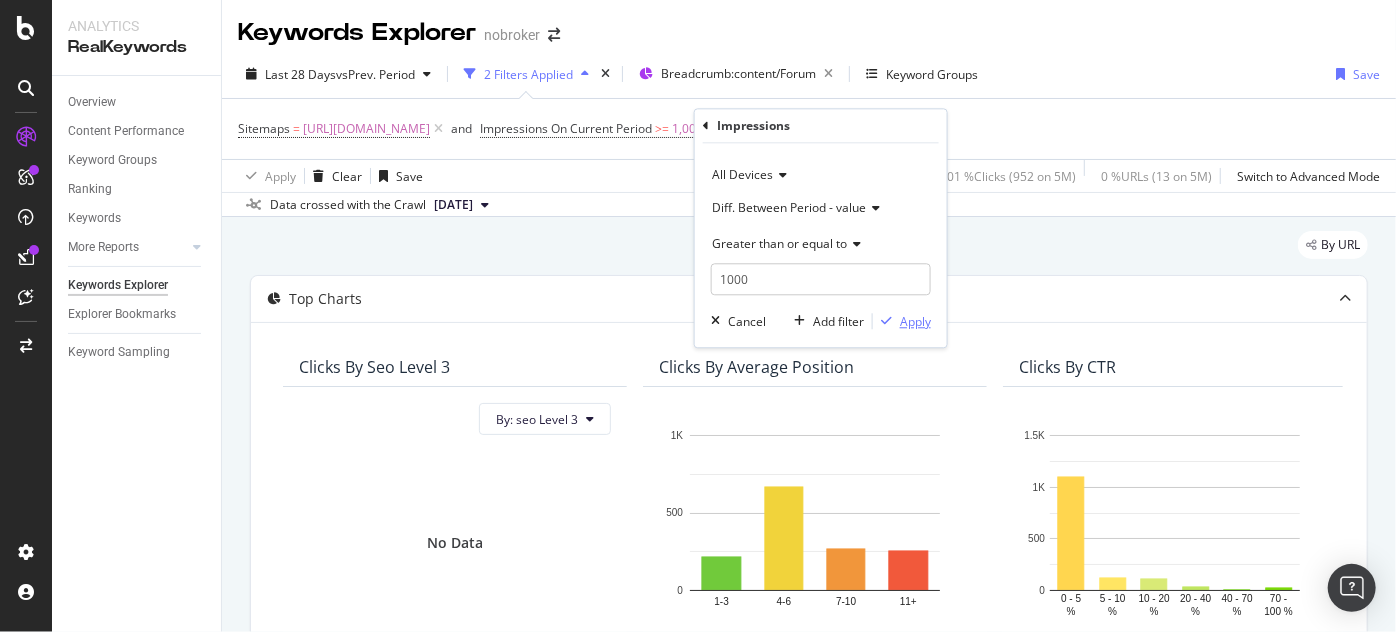 click at bounding box center [886, 322] 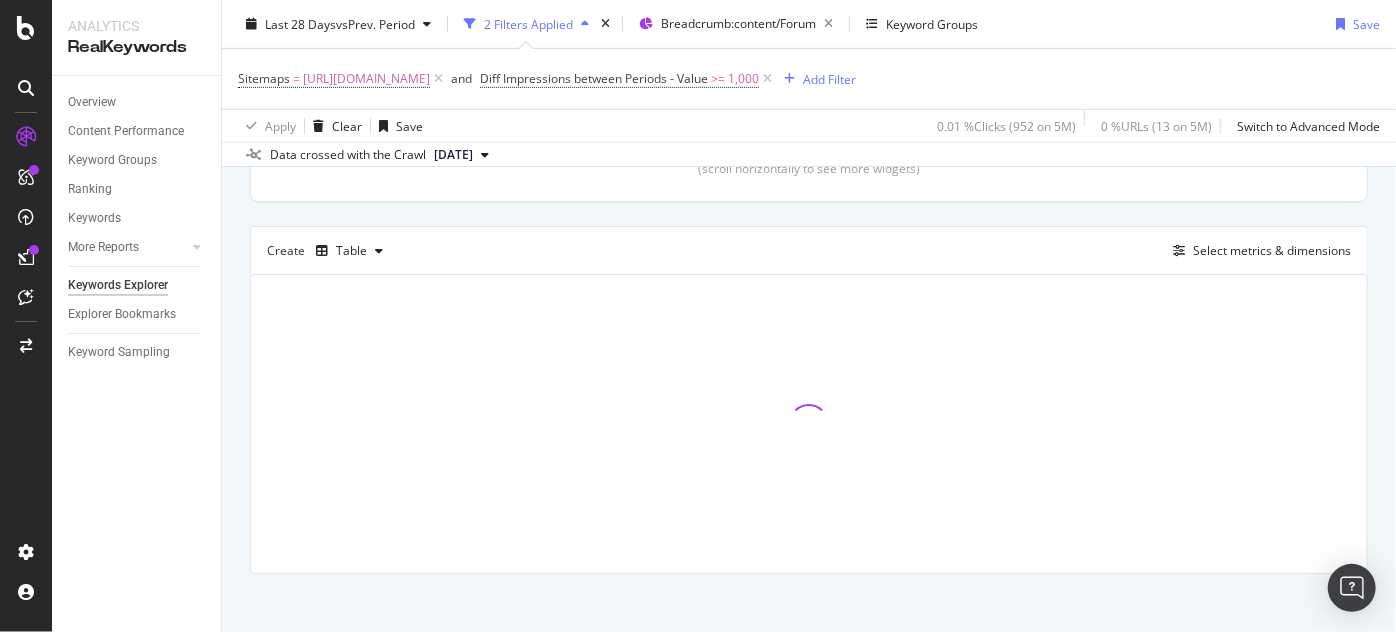 scroll, scrollTop: 492, scrollLeft: 0, axis: vertical 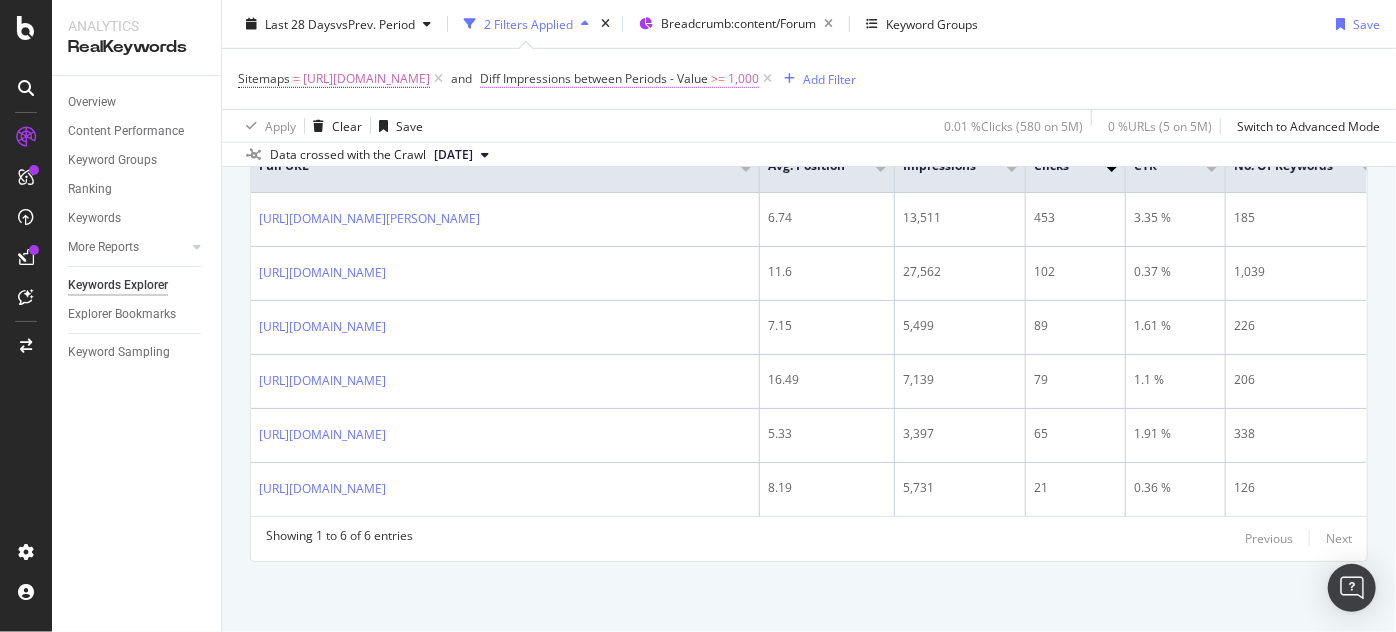 click on "Diff Impressions between Periods - Value" at bounding box center [594, 78] 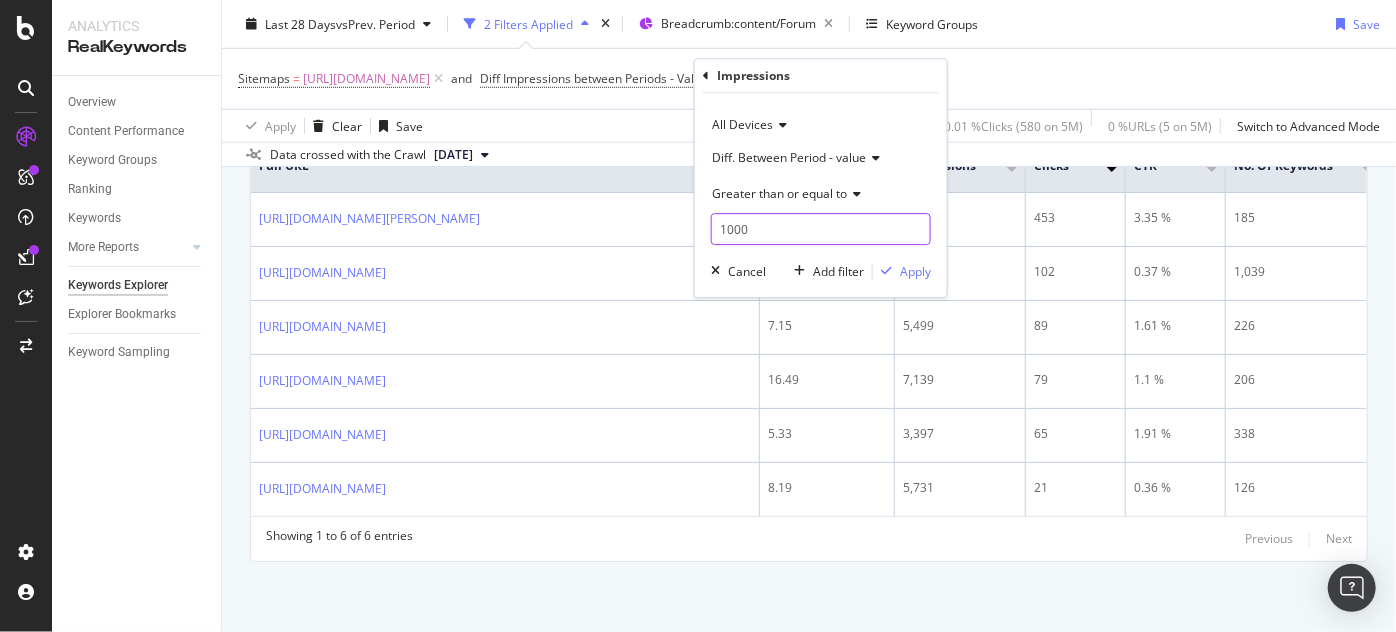 click on "1000" at bounding box center (821, 229) 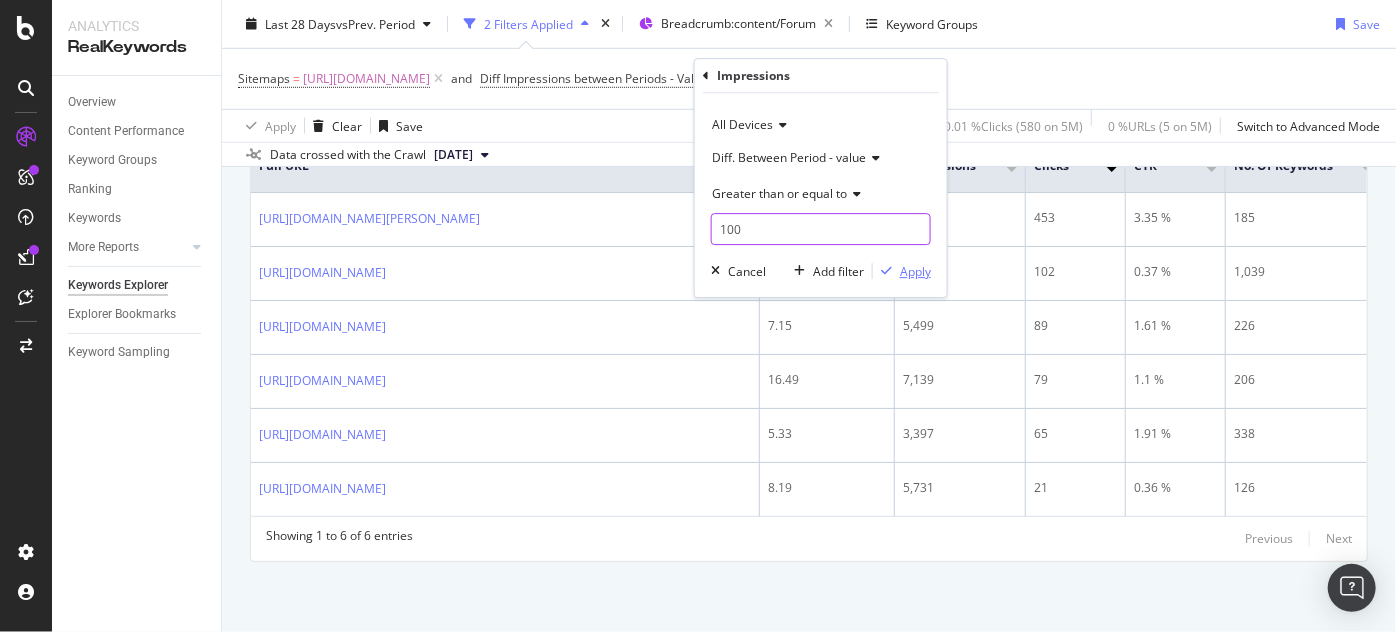 type on "100" 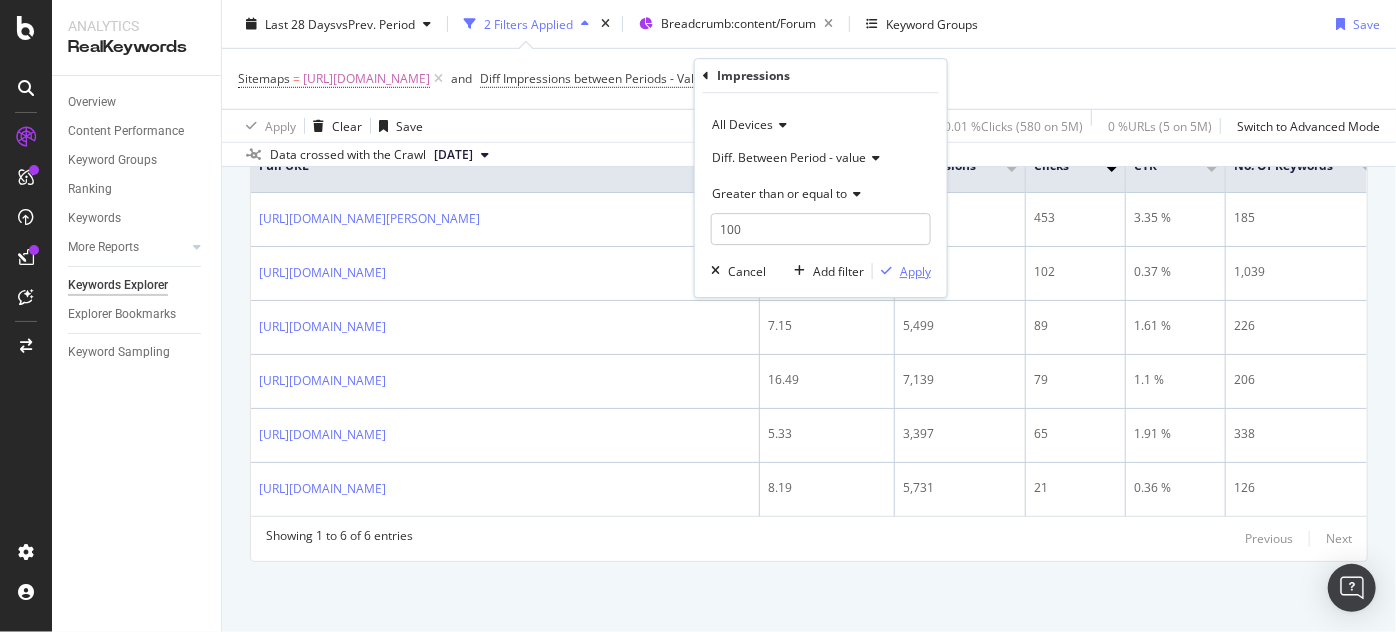 click on "Apply" at bounding box center [915, 271] 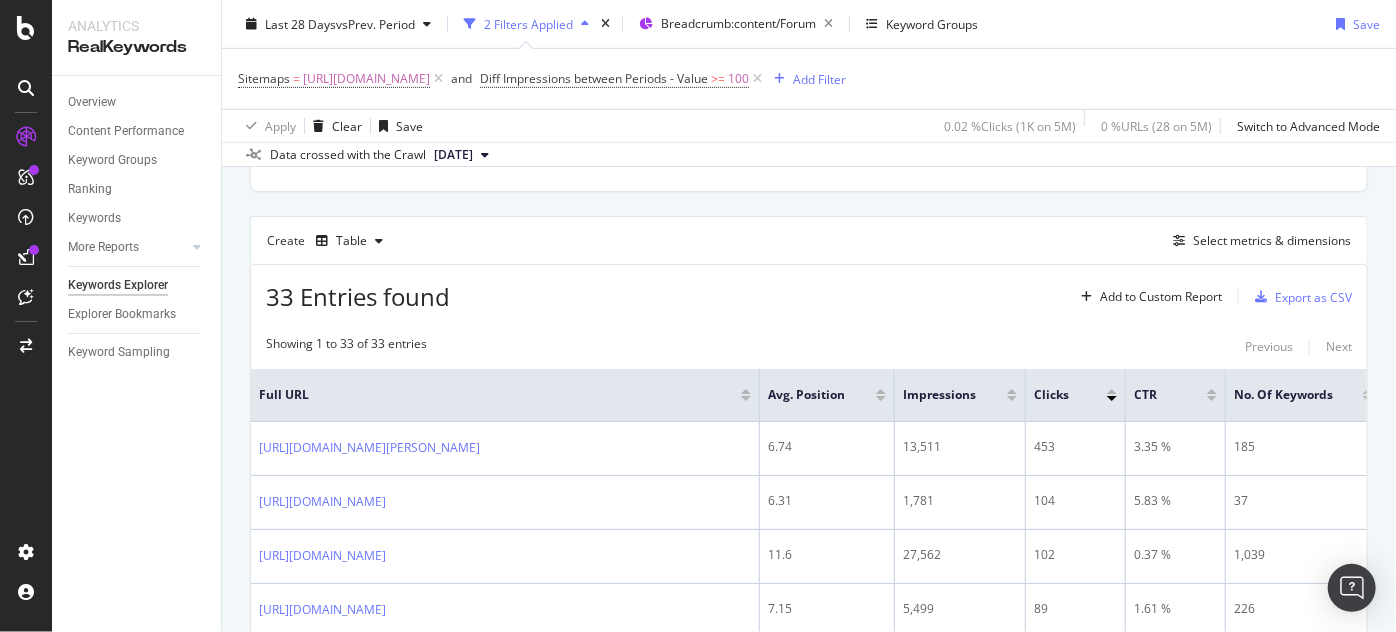 scroll, scrollTop: 738, scrollLeft: 0, axis: vertical 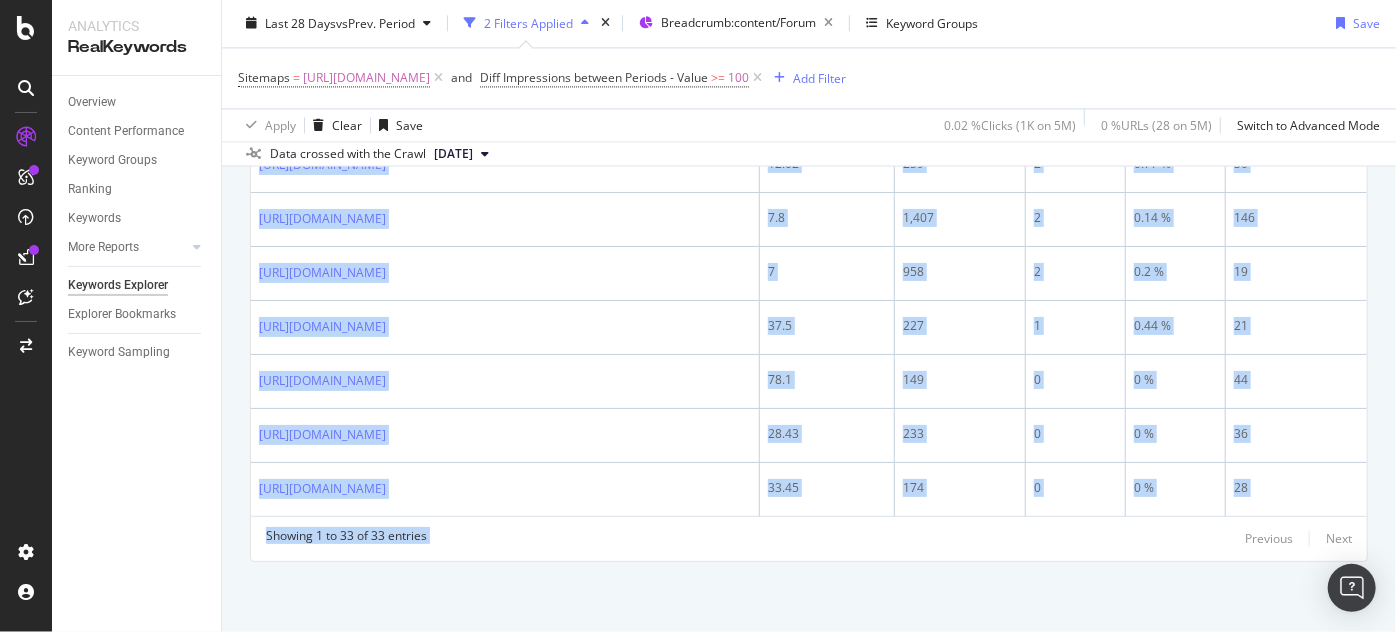 drag, startPoint x: 261, startPoint y: 315, endPoint x: 889, endPoint y: 674, distance: 723.3706 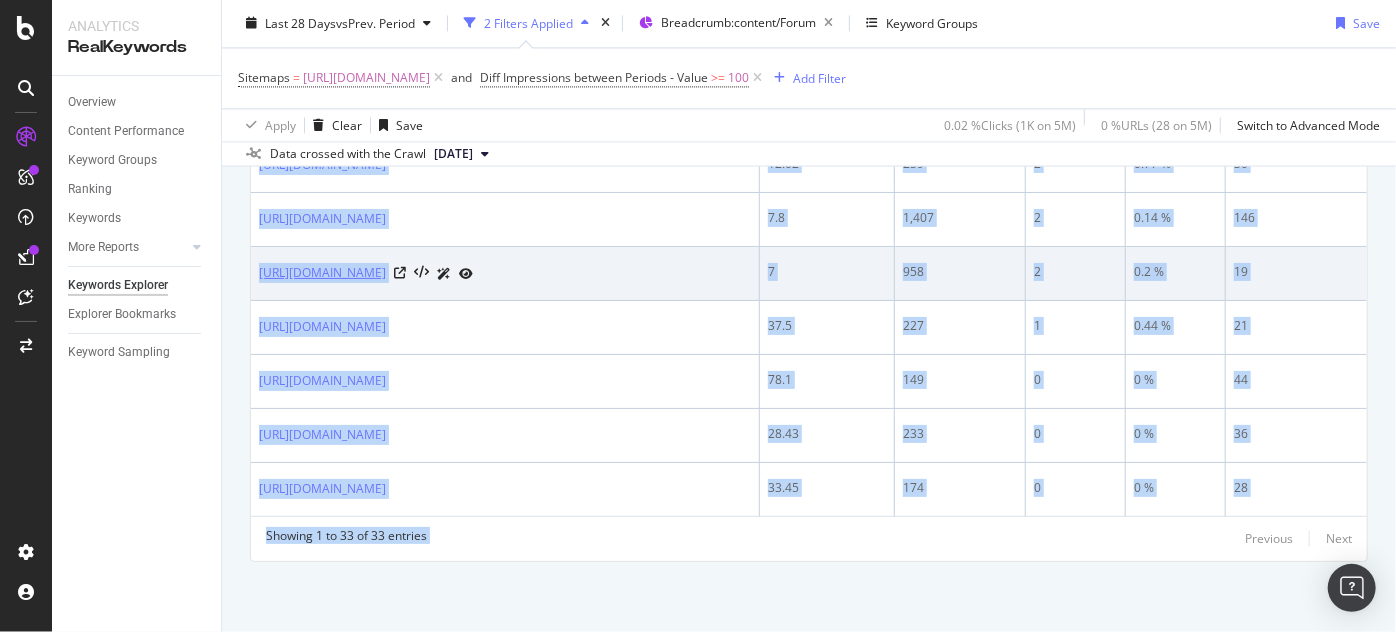 copy on "[URL][DOMAIN_NAME][PERSON_NAME] 6.74 13,511 453 3.35 % 185 [URL][DOMAIN_NAME] 6.31 1,781 104 5.83 % 37 [URL][DOMAIN_NAME] 11.6 27,562 102 0.37 % 1,039 [URL][DOMAIN_NAME] 7.15 5,499 89 1.61 % 226 [URL][DOMAIN_NAME] 16.49 7,139 79 1.1 % 206 [URL][DOMAIN_NAME] 5.33 3,397 65 1.91 % 338 [URL][DOMAIN_NAME] 12.21 985 53 5.38 % 32 [URL][DOMAIN_NAME] 9 1,156 45 3.89 % 31 [URL][DOMAIN_NAME] 4.6 2,266 43 1.89 % 117 [URL][DOMAIN_NAME] 17.01 2,826 39 1.38 % 205 [URL][DOMAIN_NAME] 3.9..." 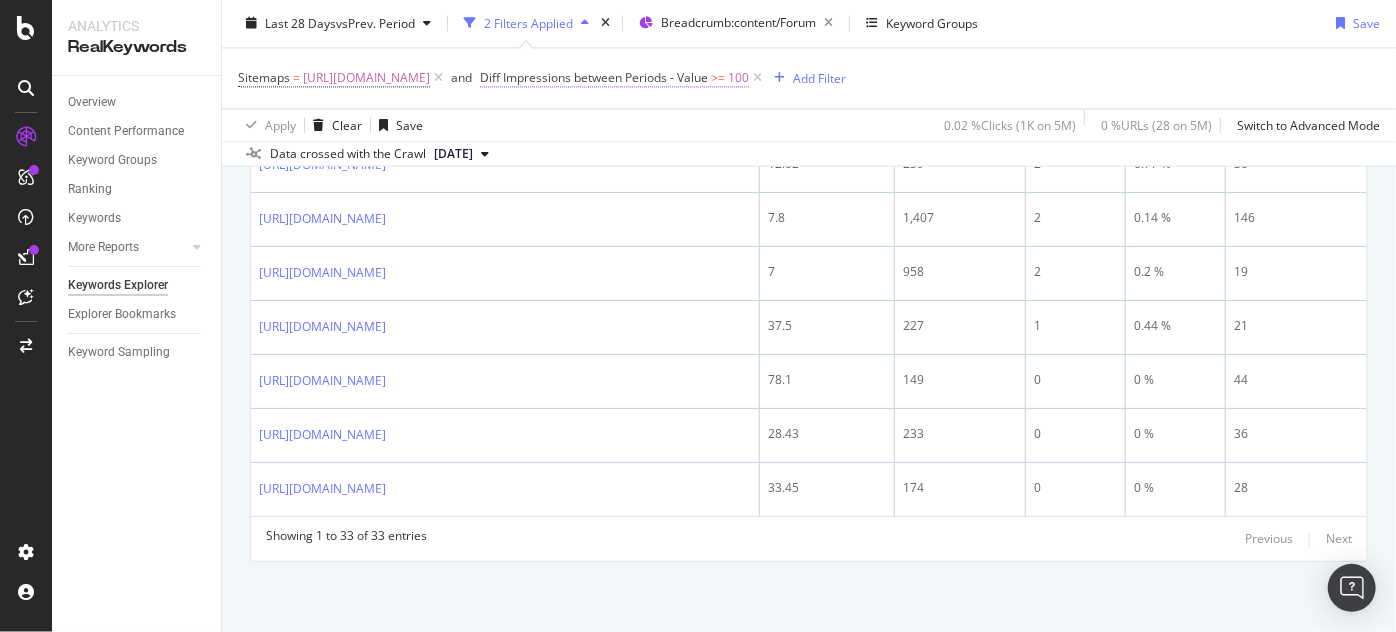 click on "Diff Impressions between Periods - Value" at bounding box center (594, 78) 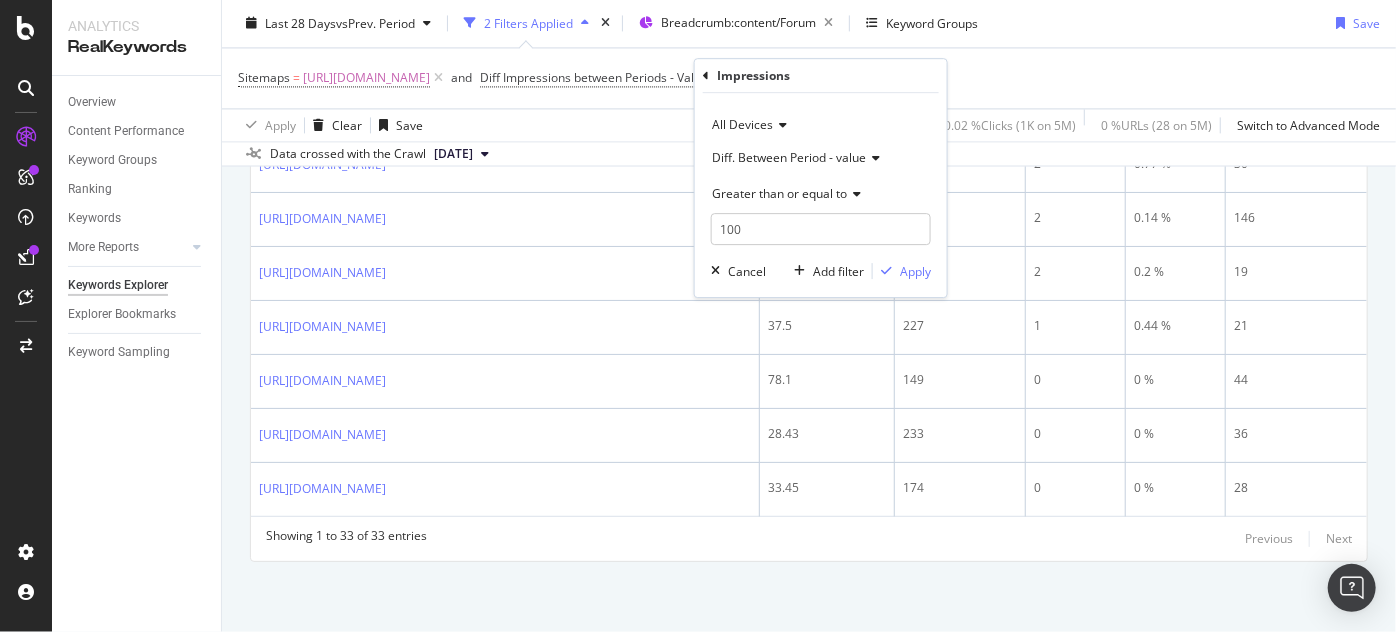 click on "Diff. Between Period - value" at bounding box center (789, 157) 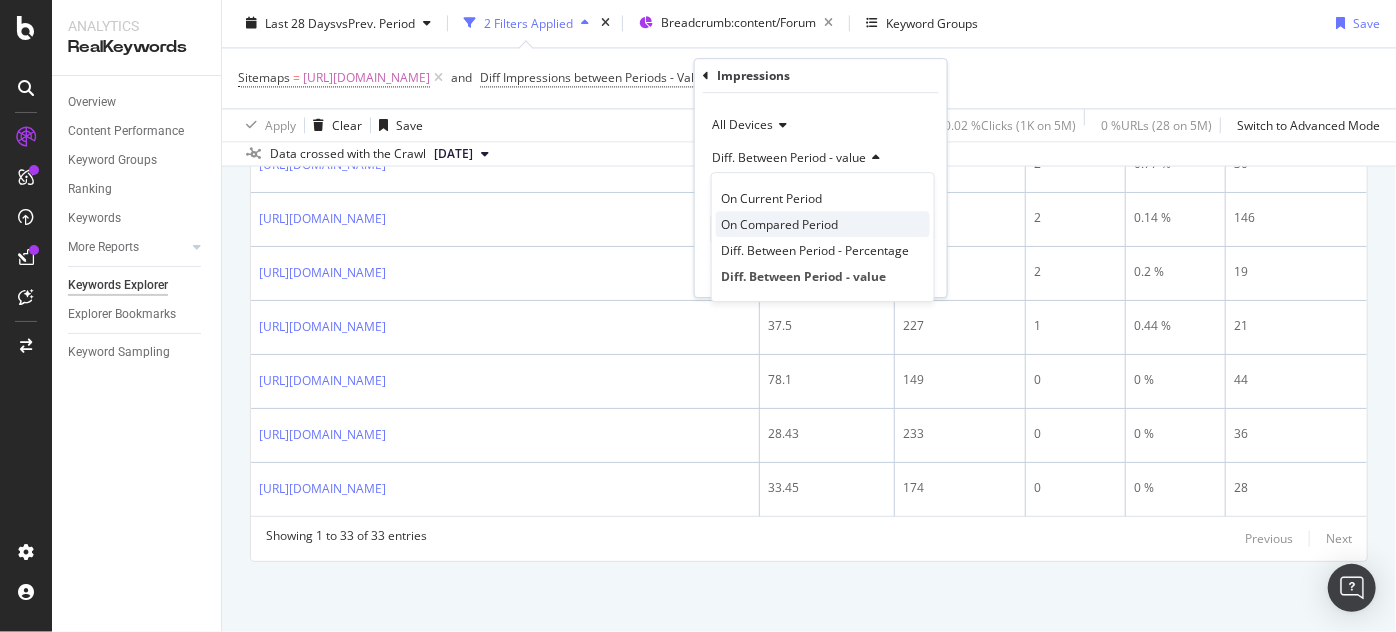 click on "On Compared Period" at bounding box center [779, 224] 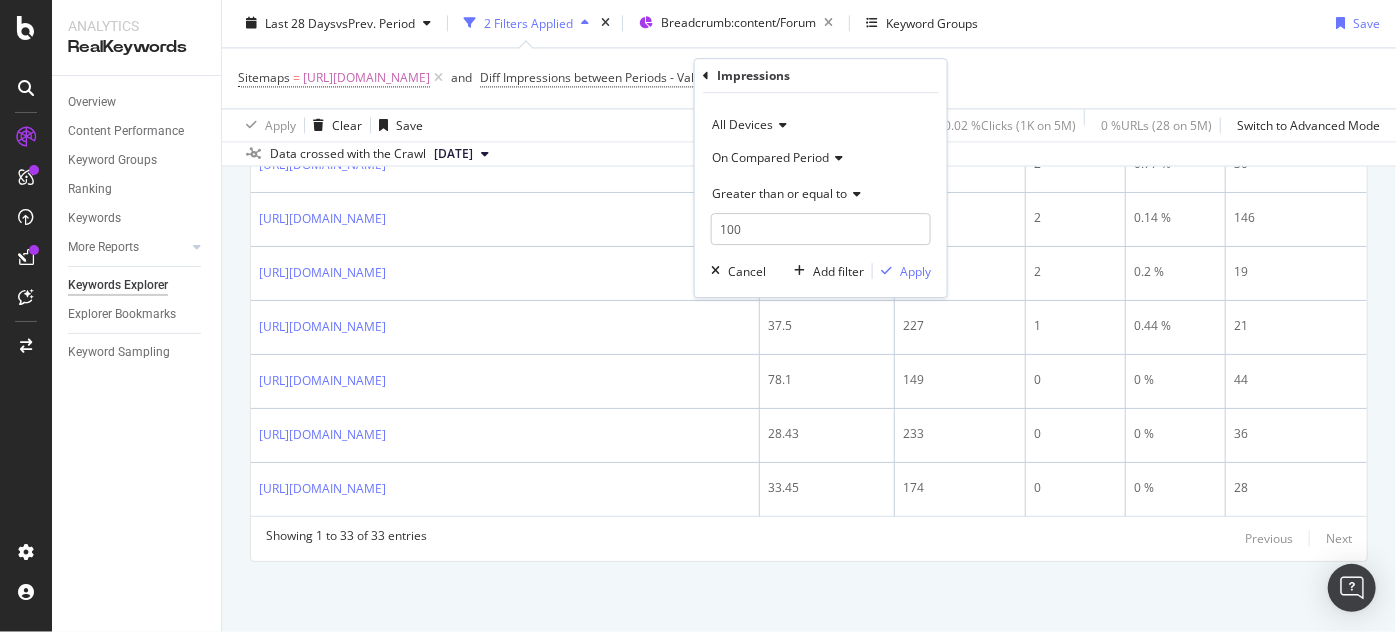 click on "Greater than or equal to" at bounding box center [779, 193] 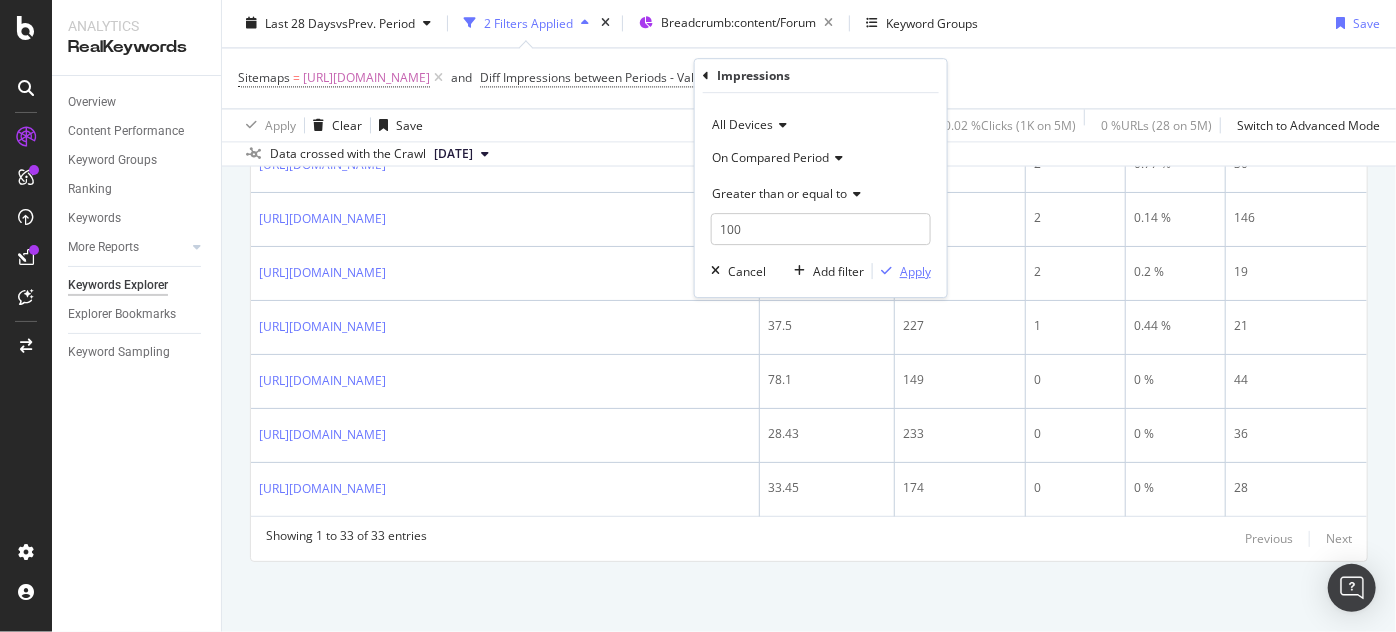 click on "Apply" at bounding box center (915, 271) 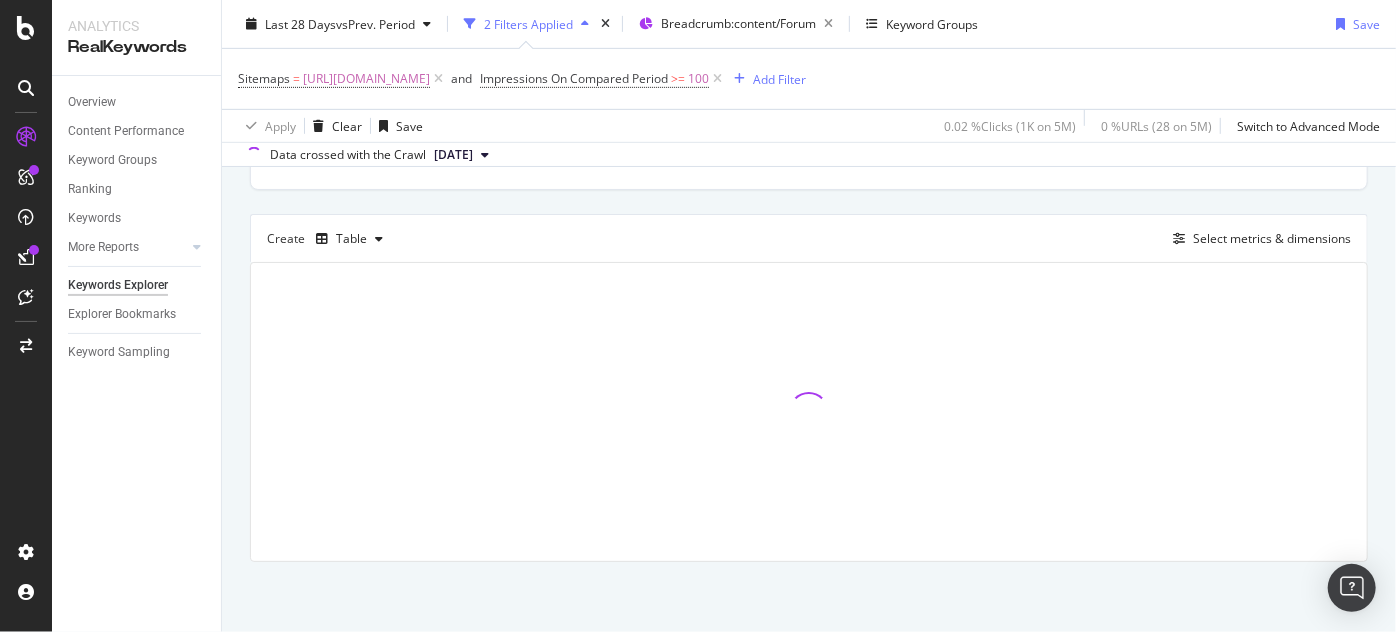 scroll, scrollTop: 500, scrollLeft: 0, axis: vertical 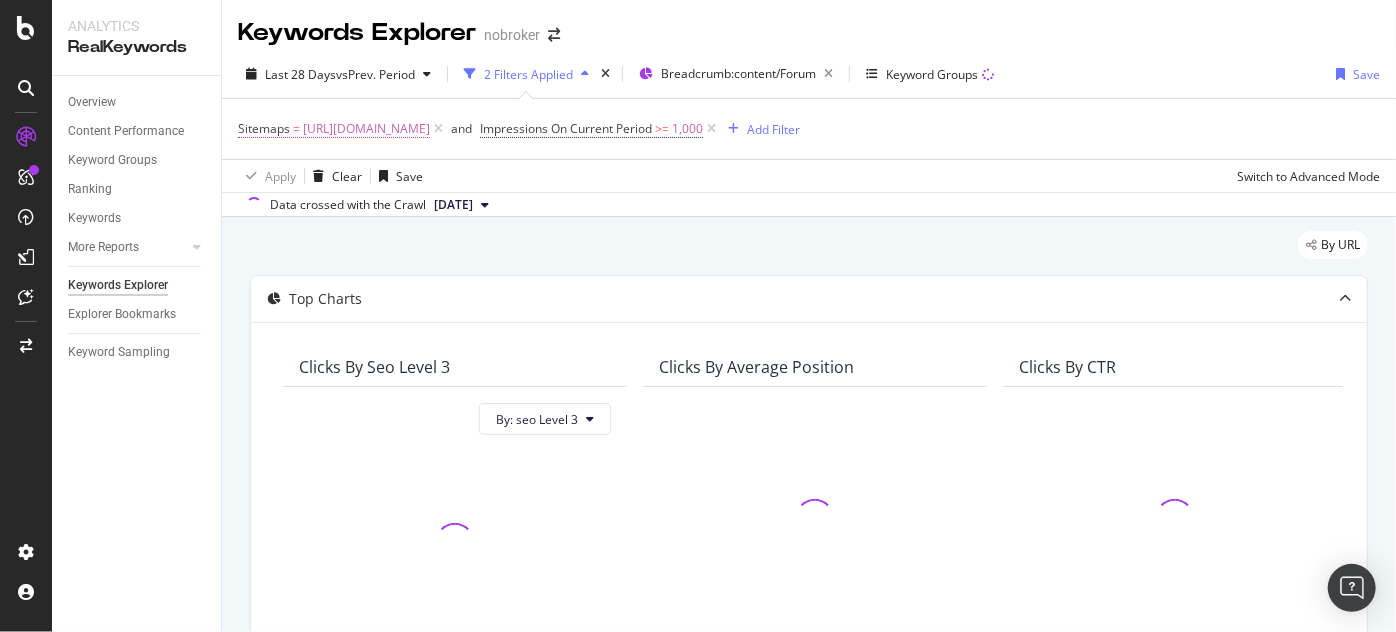 click on "[URL][DOMAIN_NAME]" at bounding box center (366, 129) 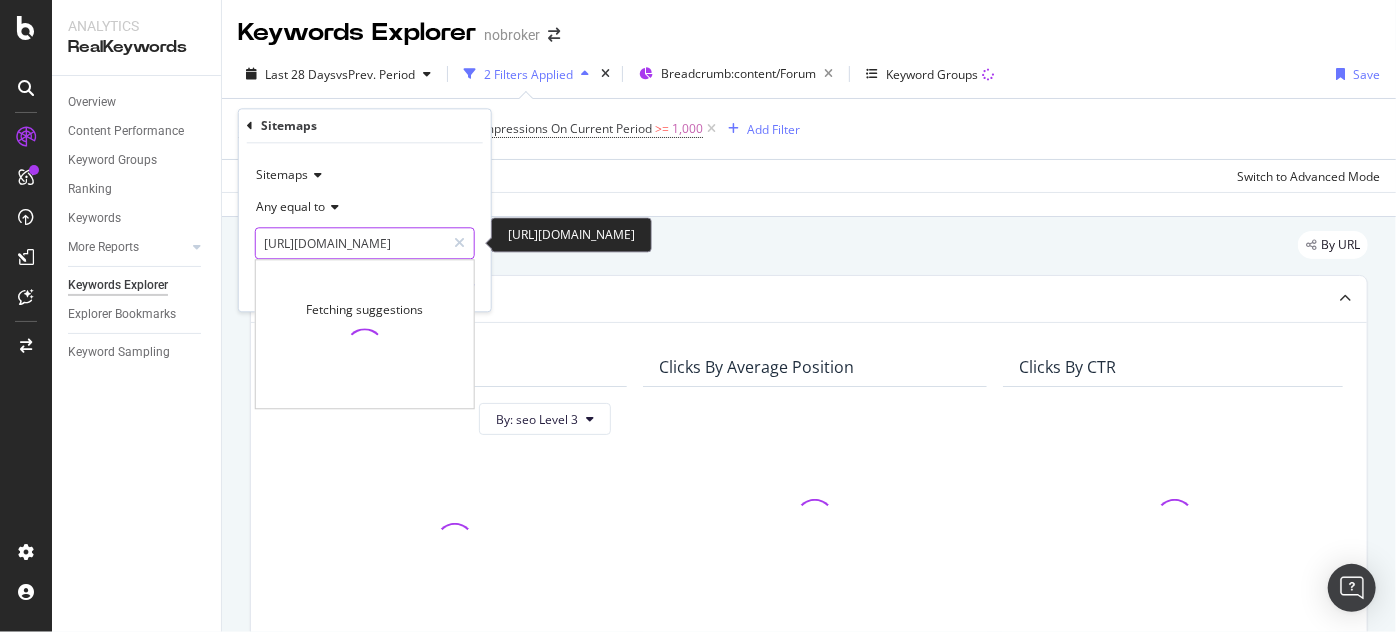 click on "[URL][DOMAIN_NAME]" at bounding box center [350, 244] 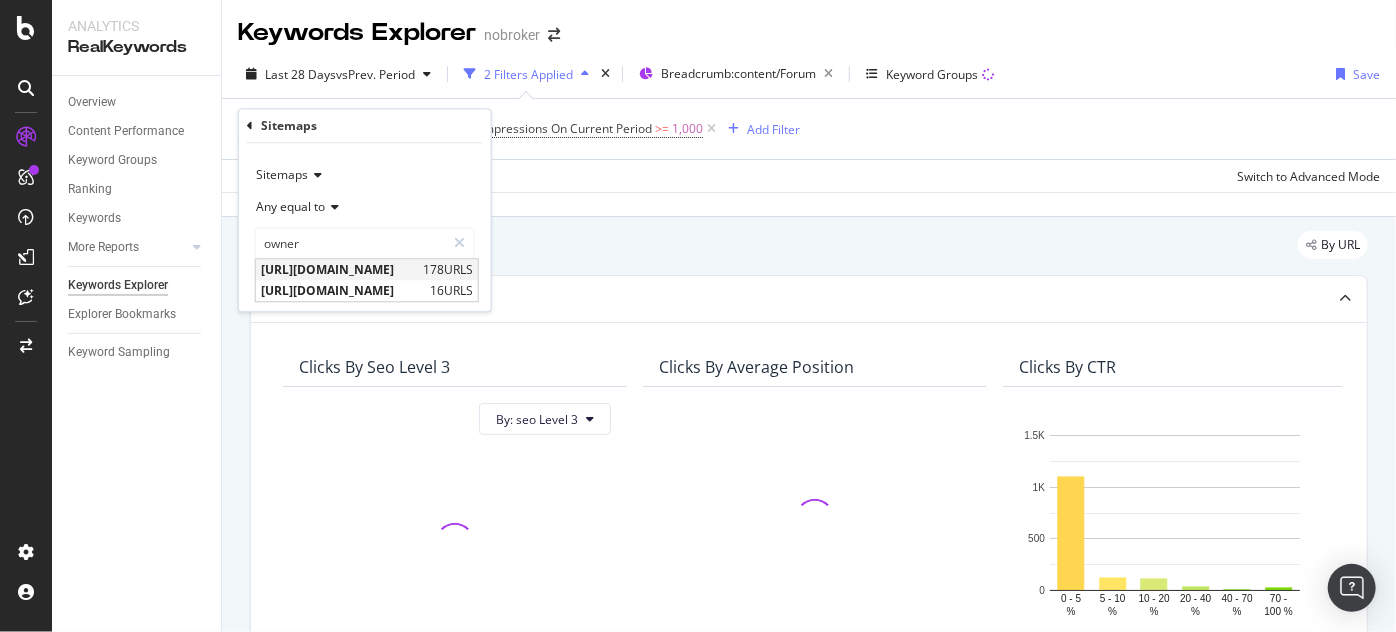 click on "https://www.nobroker.in/forum/sitemap-index/?id=owners.xml" at bounding box center (339, 270) 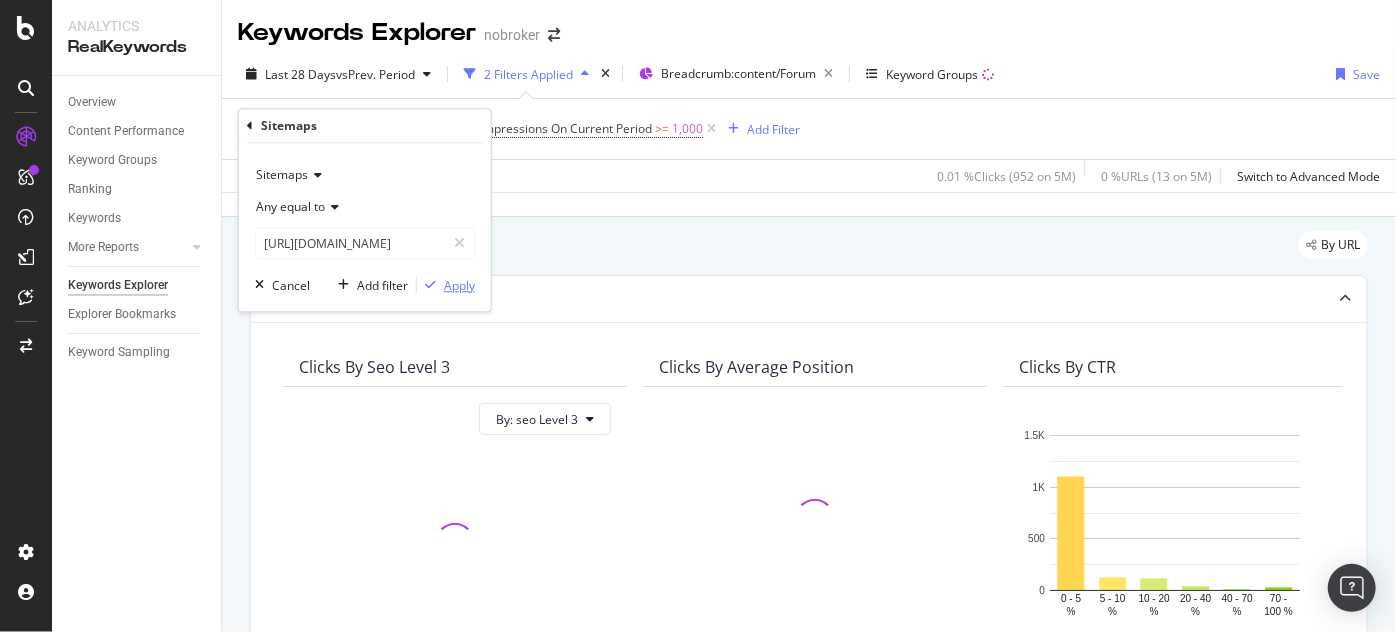 click on "Apply" at bounding box center (459, 285) 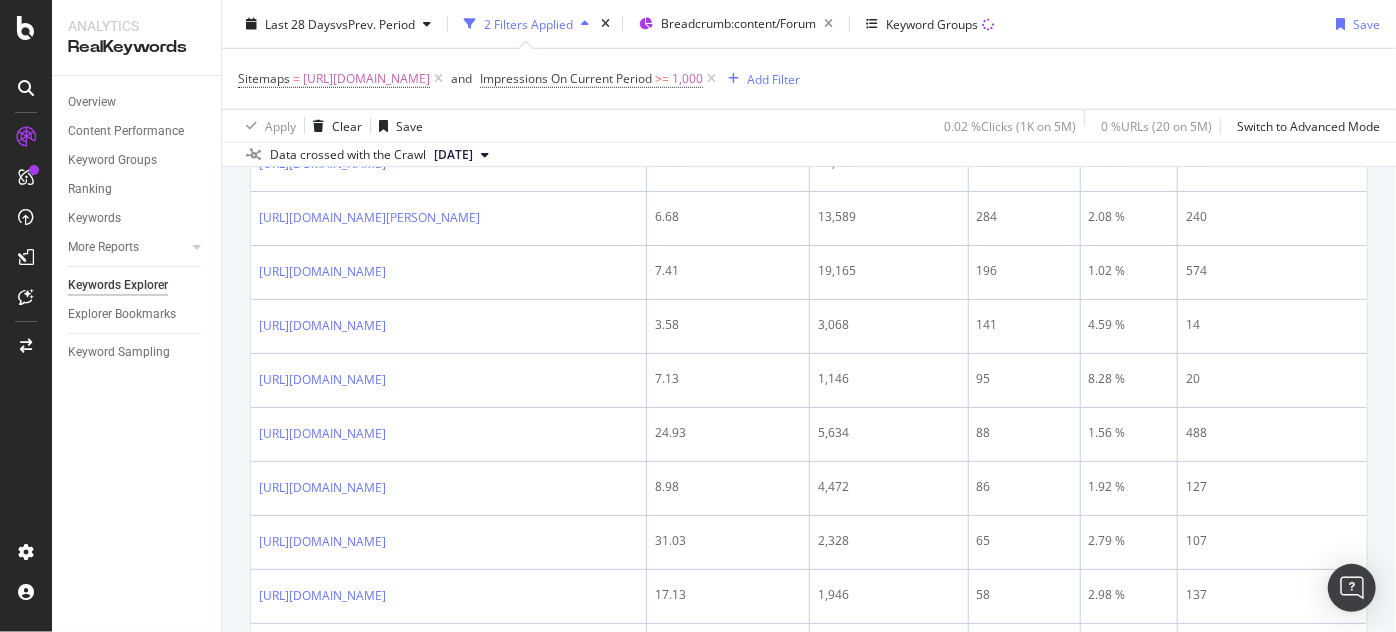 scroll, scrollTop: 775, scrollLeft: 0, axis: vertical 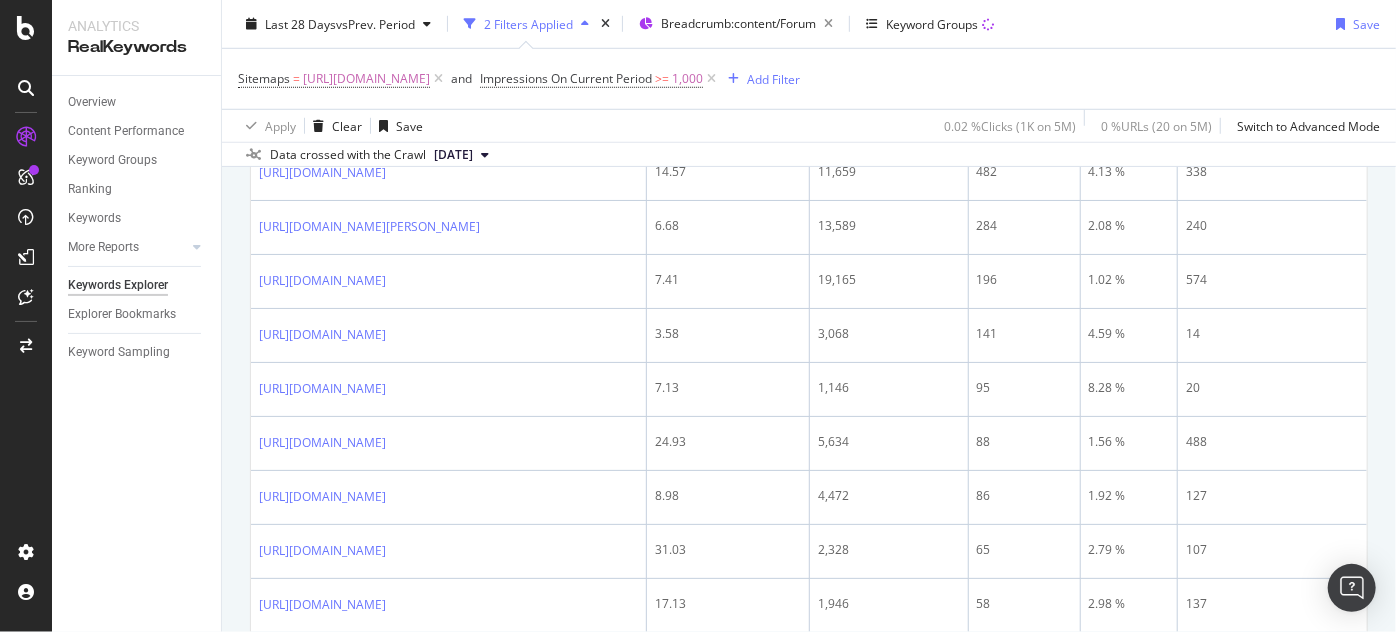 drag, startPoint x: 1376, startPoint y: 269, endPoint x: 1378, endPoint y: 242, distance: 27.073973 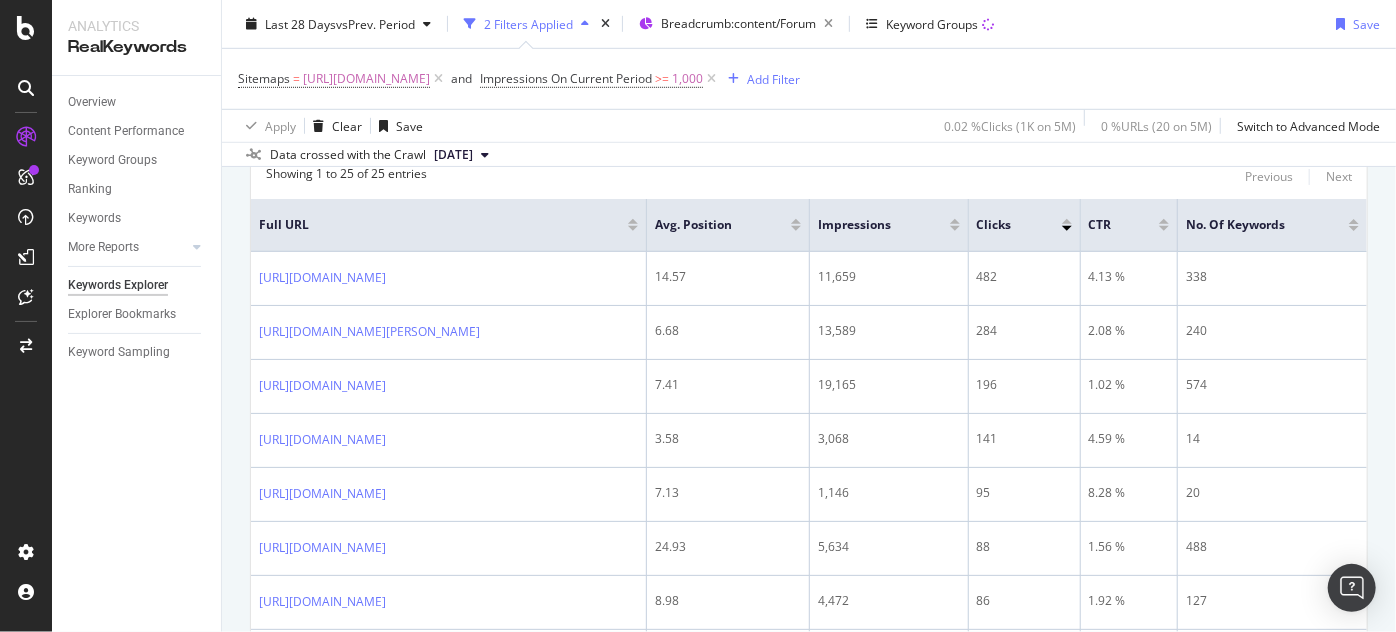 scroll, scrollTop: 664, scrollLeft: 0, axis: vertical 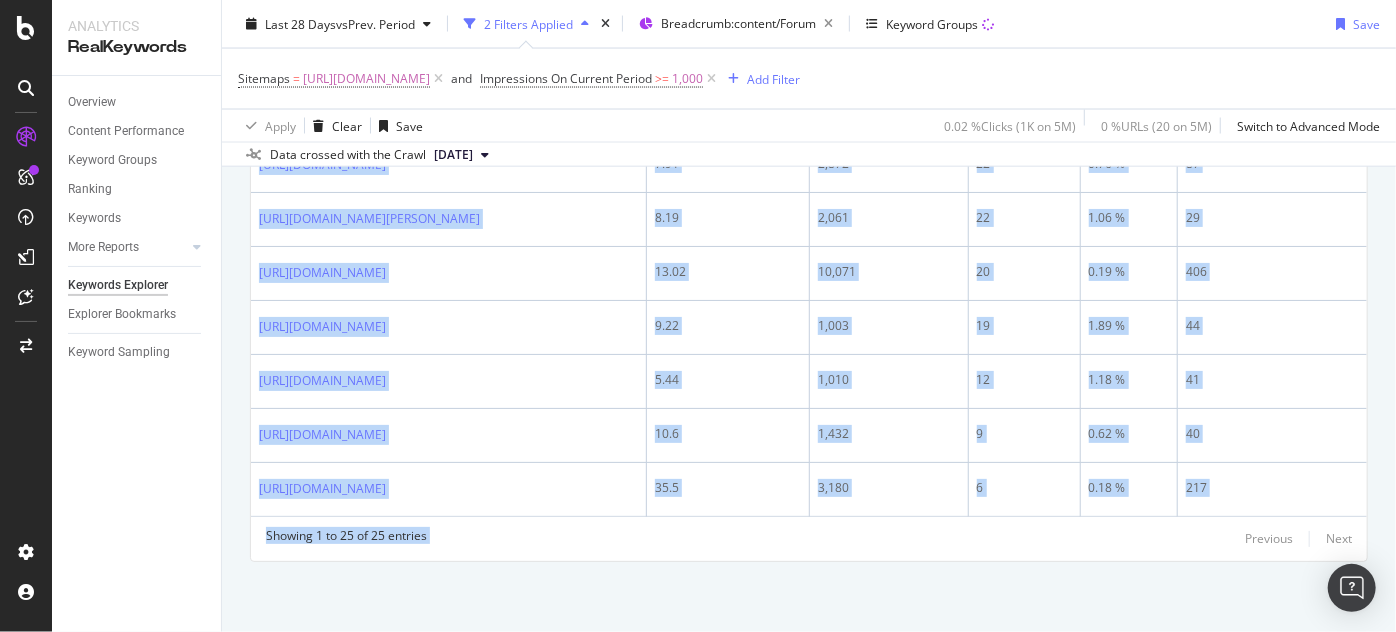 drag, startPoint x: 254, startPoint y: 255, endPoint x: 1056, endPoint y: 674, distance: 904.8563 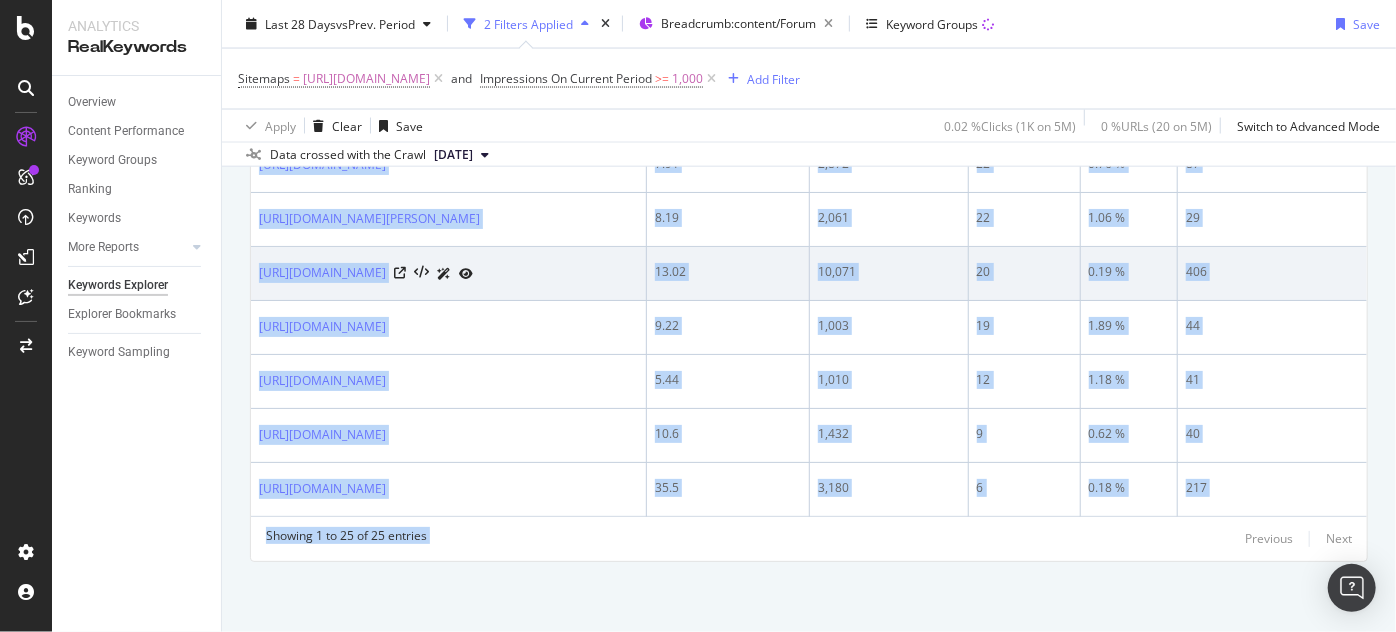 copy on "https://www.nobroker.in/forum/i-want-my-shop-to-be-rented-for-bank-atm/ 14.57 11,659 482 4.13 % 338 https://www.nobroker.in/forum/makan-kiraye-par-dena-hai-vigyapan-kaise-likhe-hi/ 6.68 13,589 284 2.08 % 240 https://www.nobroker.in/forum/how-much-you-can-increase-the-rent/ 7.41 19,165 196 1.02 % 574 https://www.nobroker.in/forum/how-to-join-the-nobroker-ambassador/ 3.58 3,068 141 4.59 % 14 https://www.nobroker.in/forum/i-am-not-getting-access-to-the-nobroker-app-what-to-do/ 7.13 1,146 95 8.28 % 20 https://www.nobroker.in/forum/best-rental-websites-in-india/ 24.93 5,634 88 1.56 % 488 https://www.nobroker.in/forum/how-to-evict-a-tenant-without-rental-agreement-in-india/ 8.98 4,472 86 1.92 % 127 https://www.nobroker.in/forum/how-to-write-a-rent-increase-letter/ 31.03 2,328 65 2.79 % 107 https://www.nobroker.in/forum/i-have-5-acre-agricultural-land-i-want-to-rent-it/ 17.13 1,946 58 2.98 % 137 https://www.nobroker.in/forum/how-to-give-room-on-rent/ 5.46 3,759 53 1.4 % 415 https://www.nobroker.in/forum/how-to-po..." 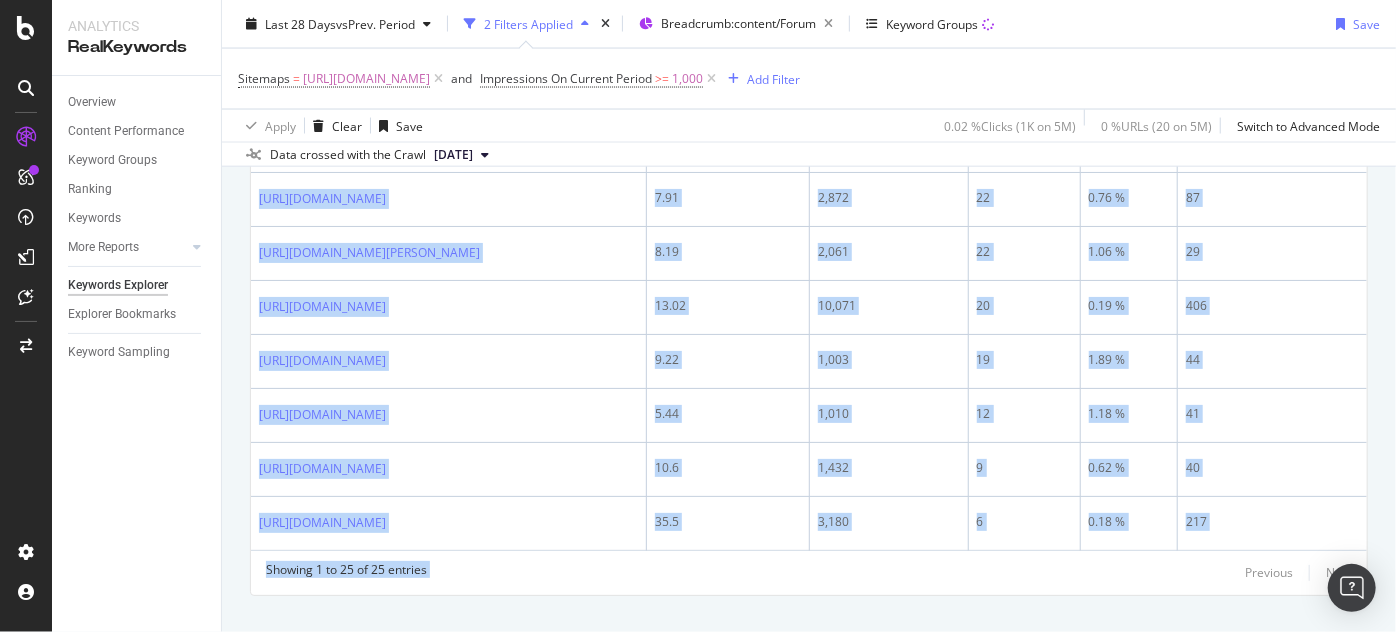 scroll, scrollTop: 1725, scrollLeft: 0, axis: vertical 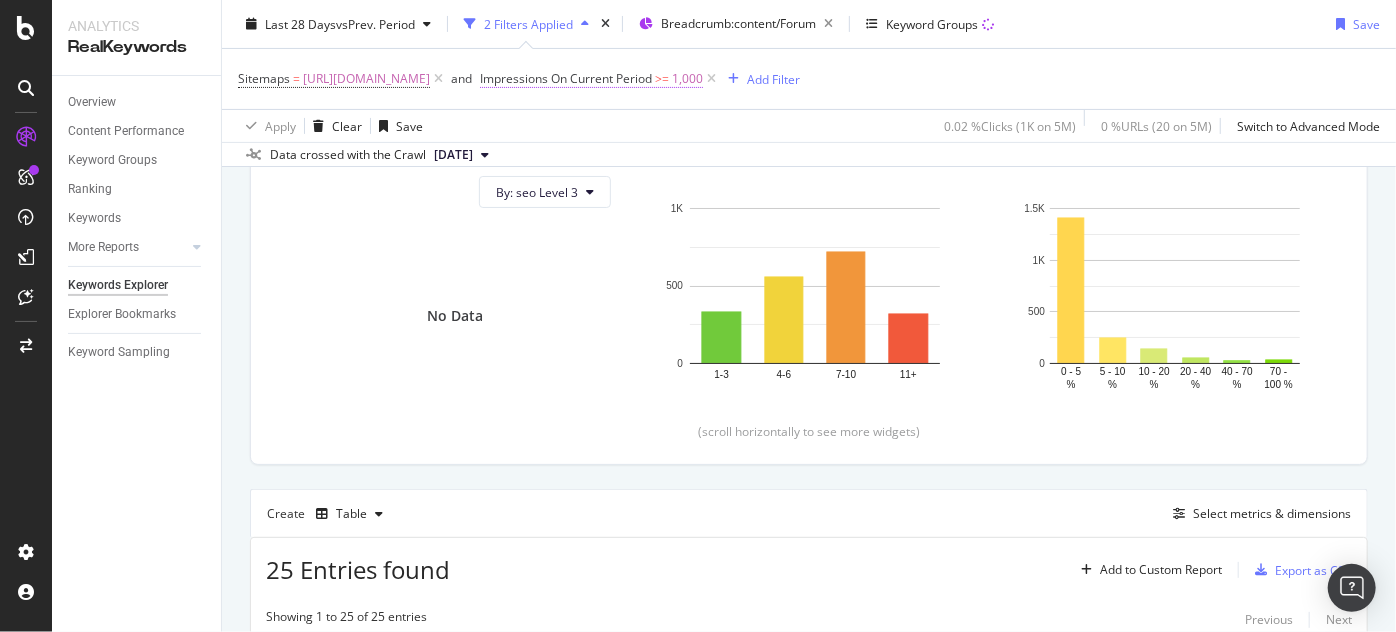 click on "Impressions On Current Period" at bounding box center [566, 78] 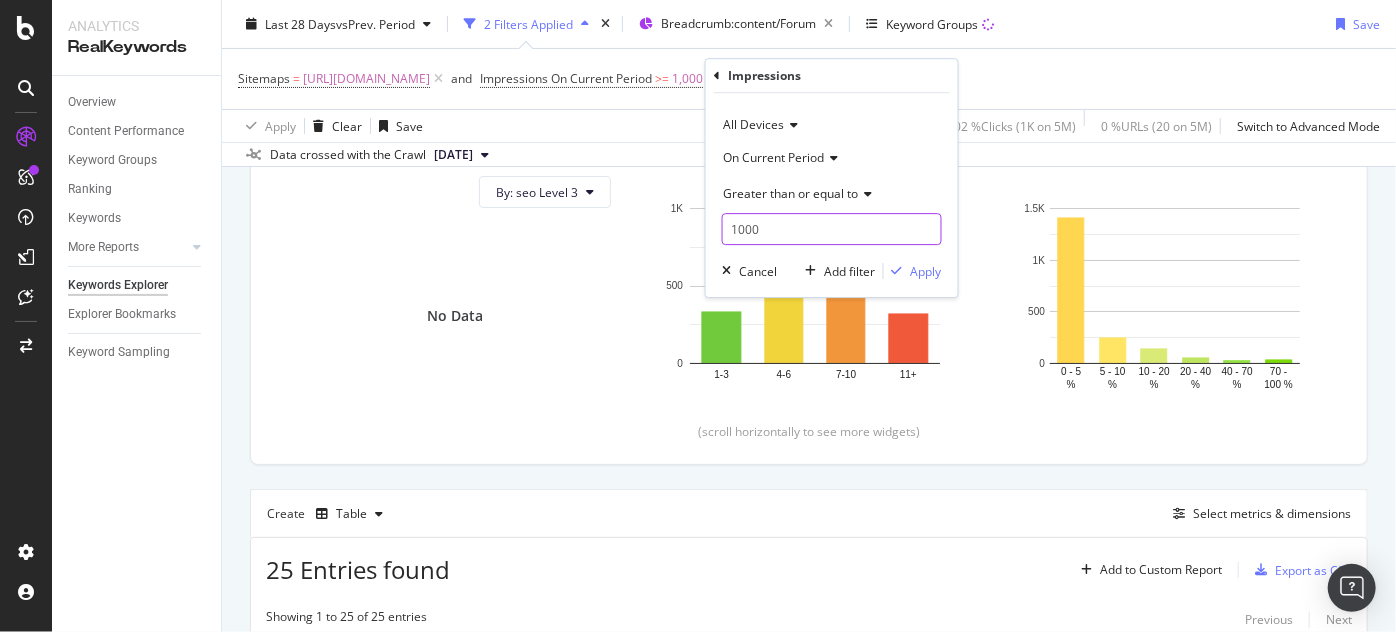 click on "1000" at bounding box center (832, 229) 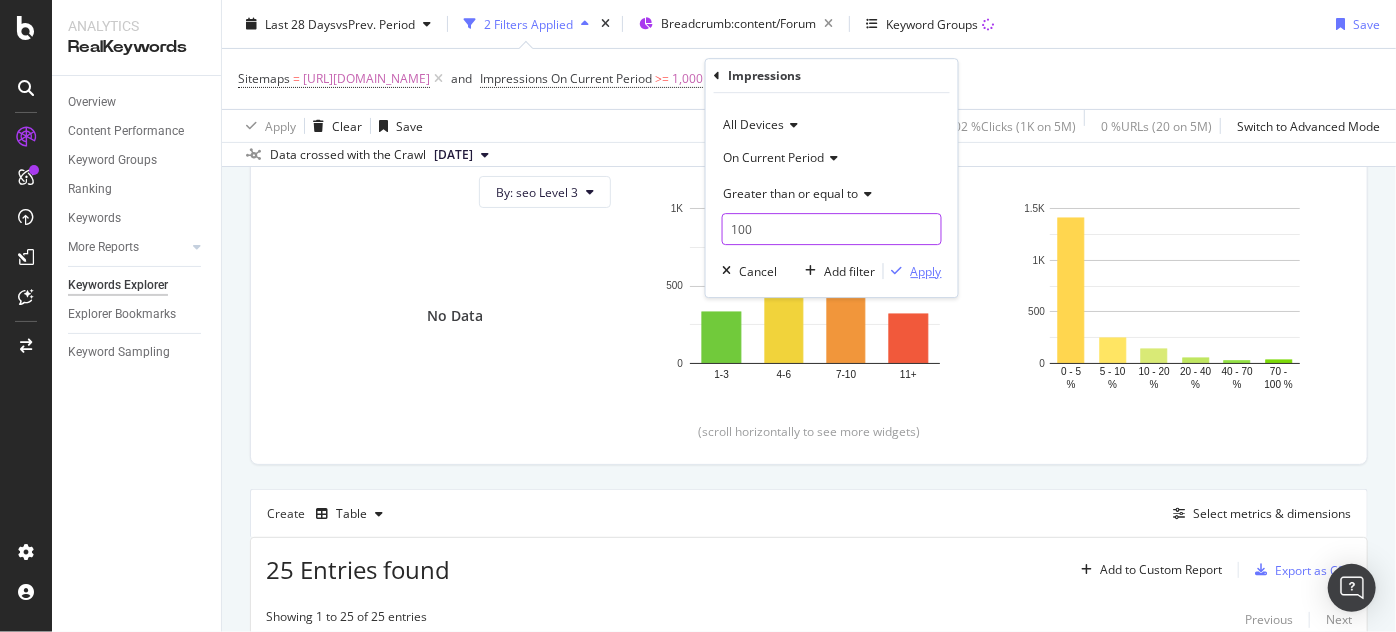 type on "100" 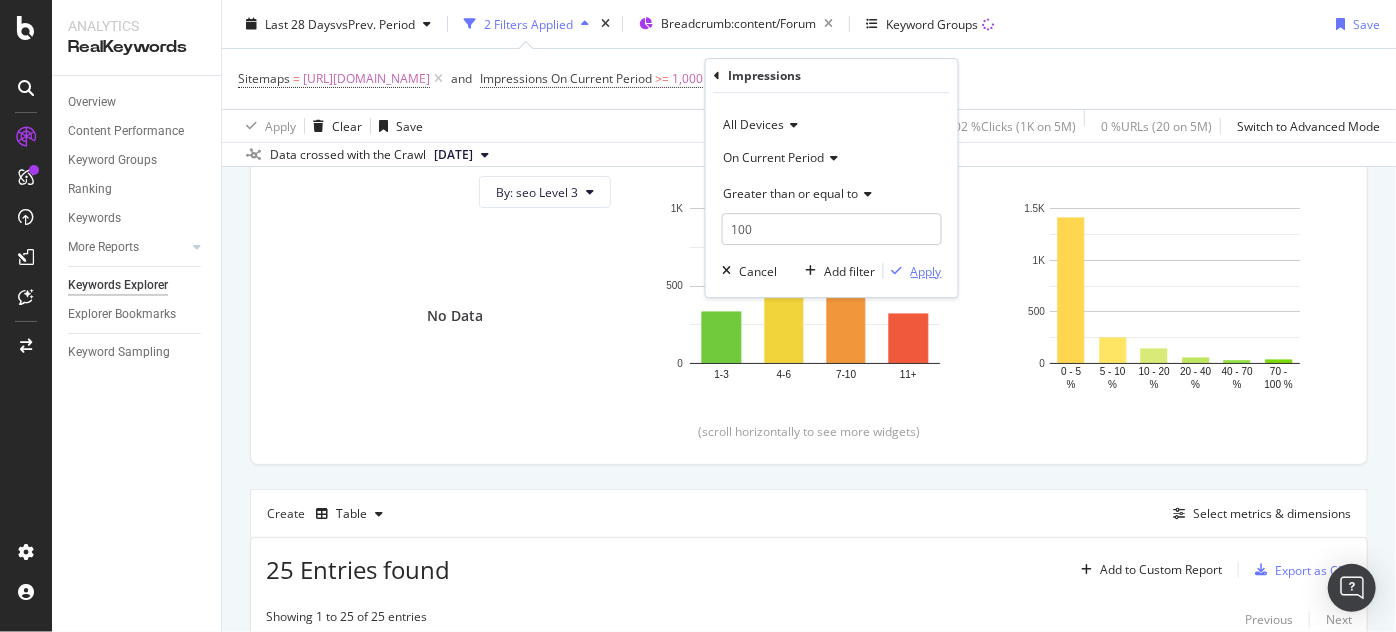 click on "Apply" at bounding box center [926, 271] 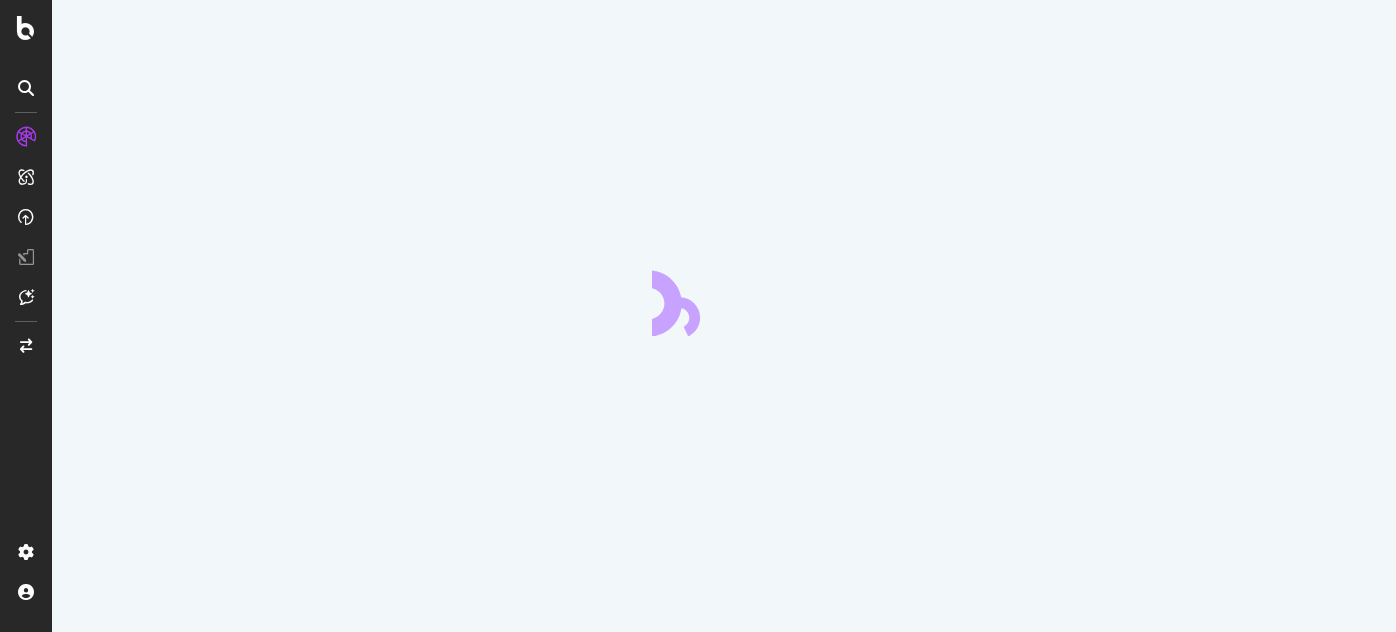 scroll, scrollTop: 0, scrollLeft: 0, axis: both 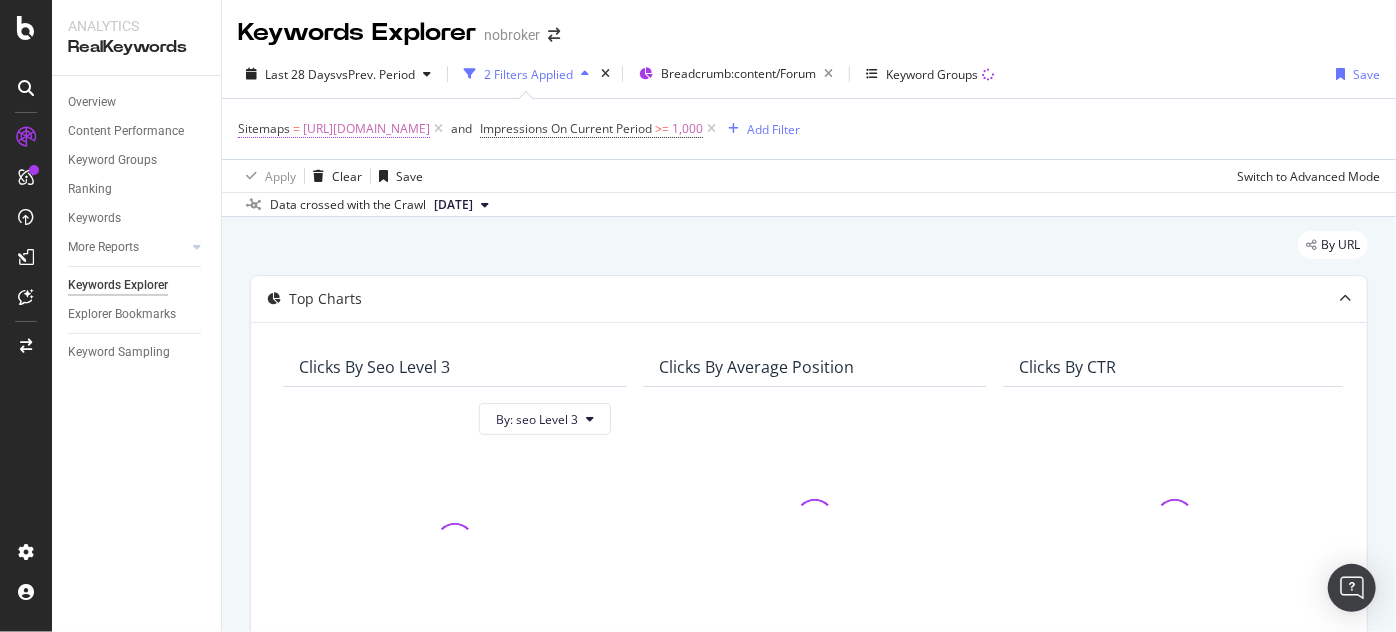 click on "[URL][DOMAIN_NAME]" at bounding box center [366, 129] 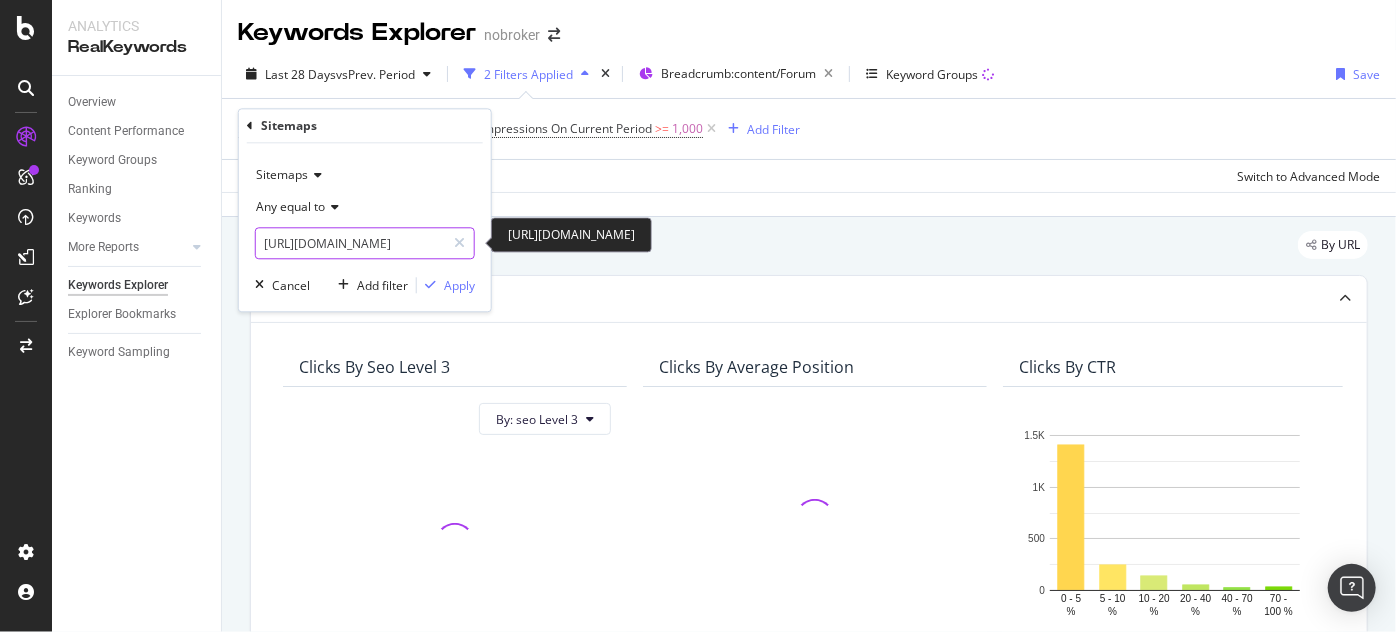 click on "[URL][DOMAIN_NAME]" at bounding box center (350, 244) 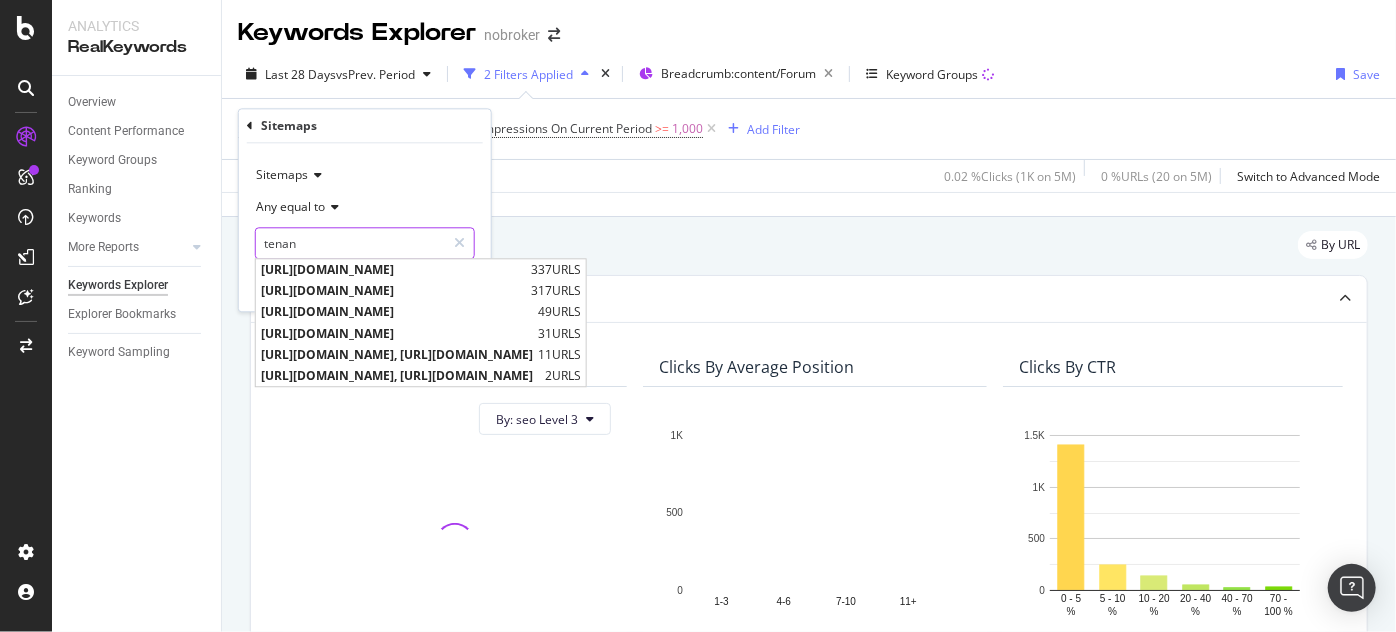 type on "tenant" 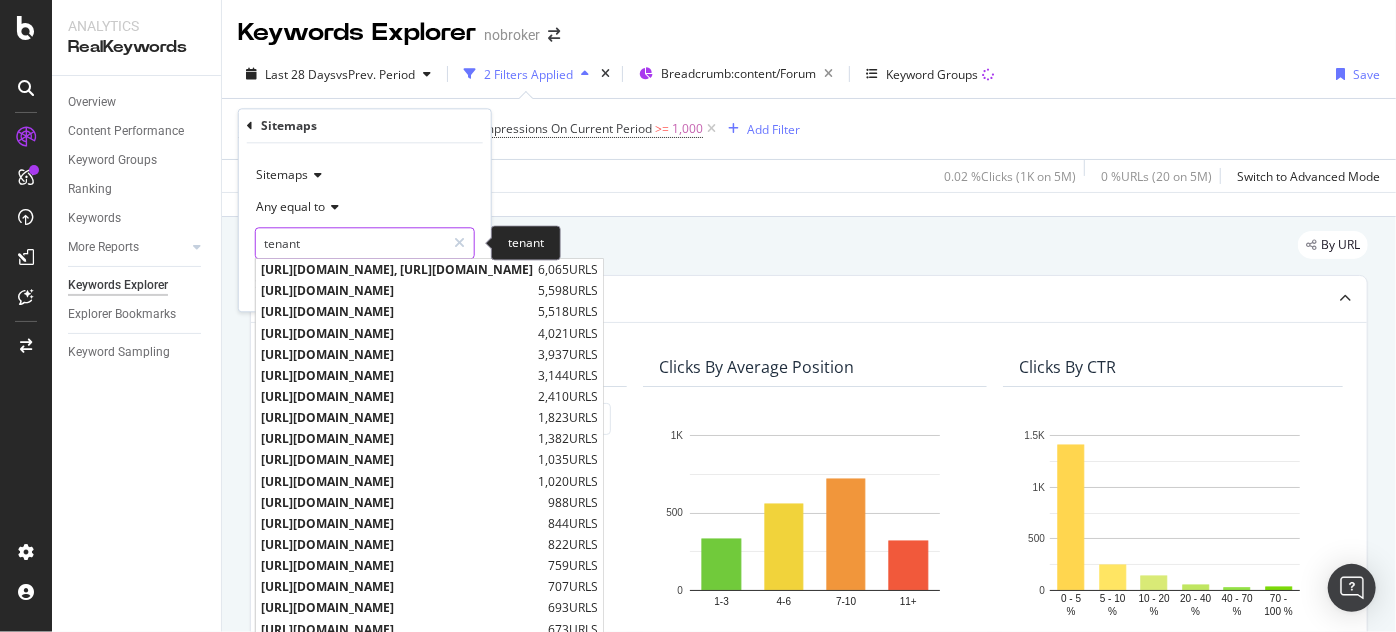 click on "tenant" at bounding box center [350, 244] 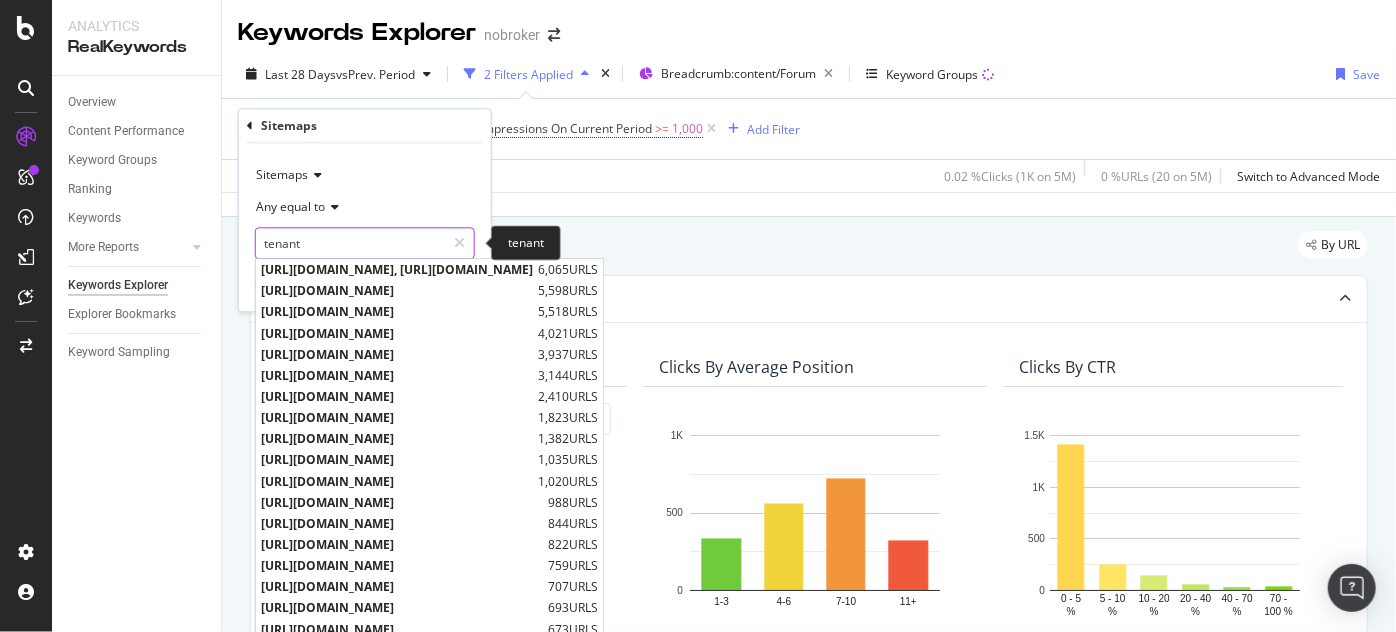 click on "tenant" at bounding box center (350, 244) 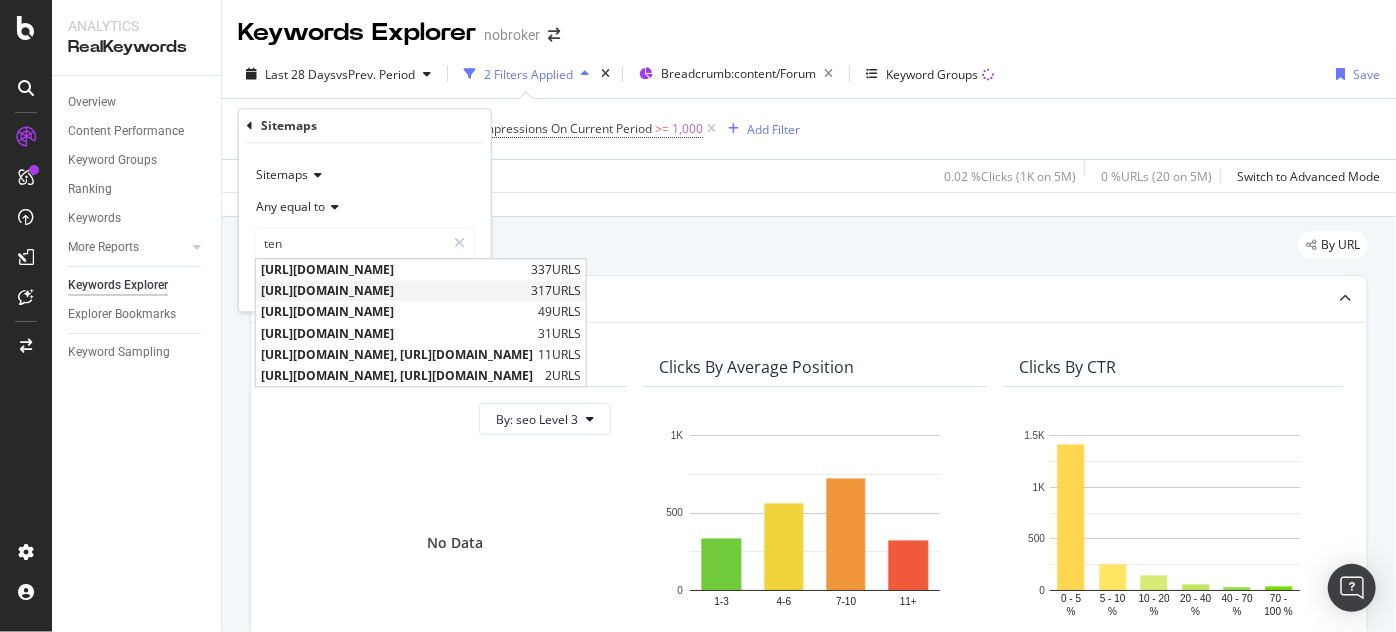 click on "https://www.nobroker.in/forum/sitemap-index/?id=tenant.xml" at bounding box center (393, 291) 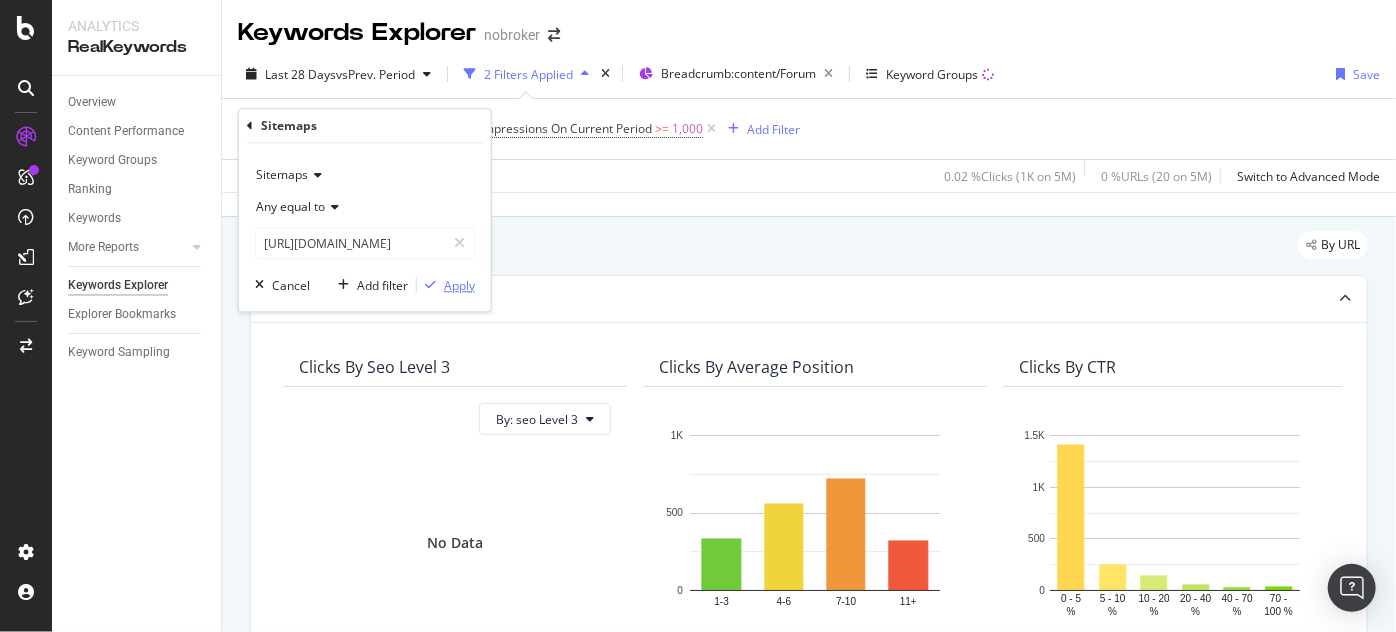 click on "Apply" at bounding box center [459, 285] 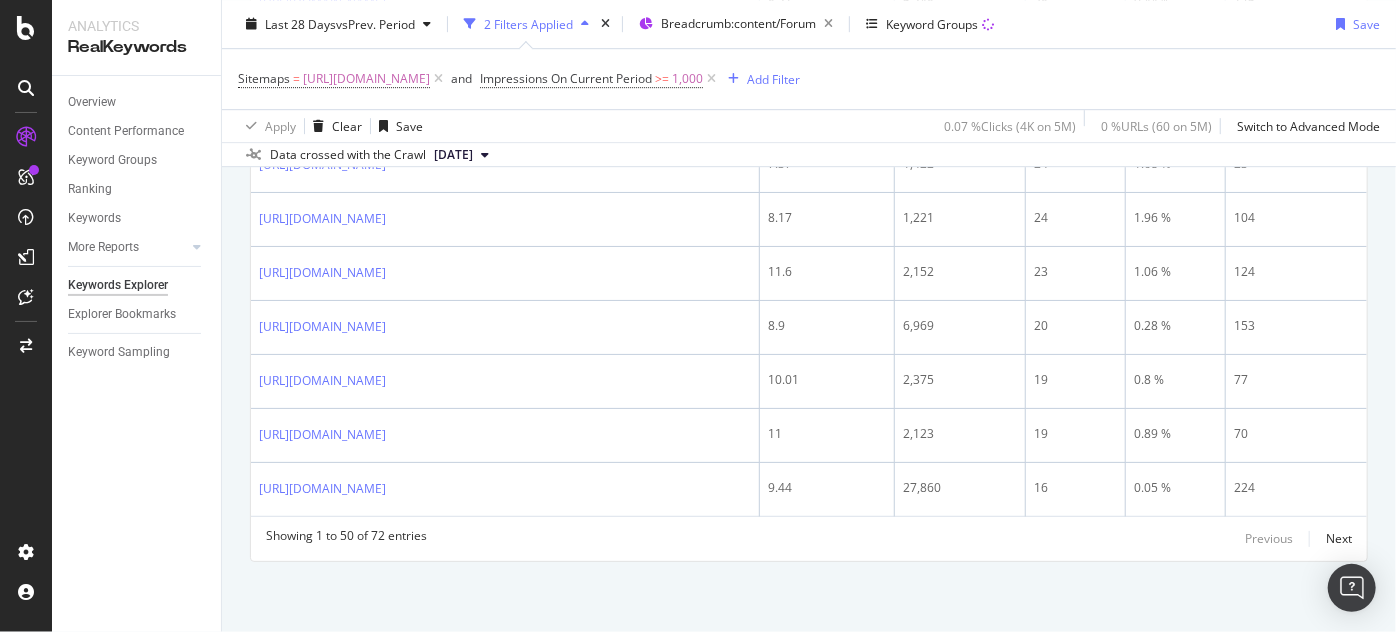 scroll, scrollTop: 3540, scrollLeft: 0, axis: vertical 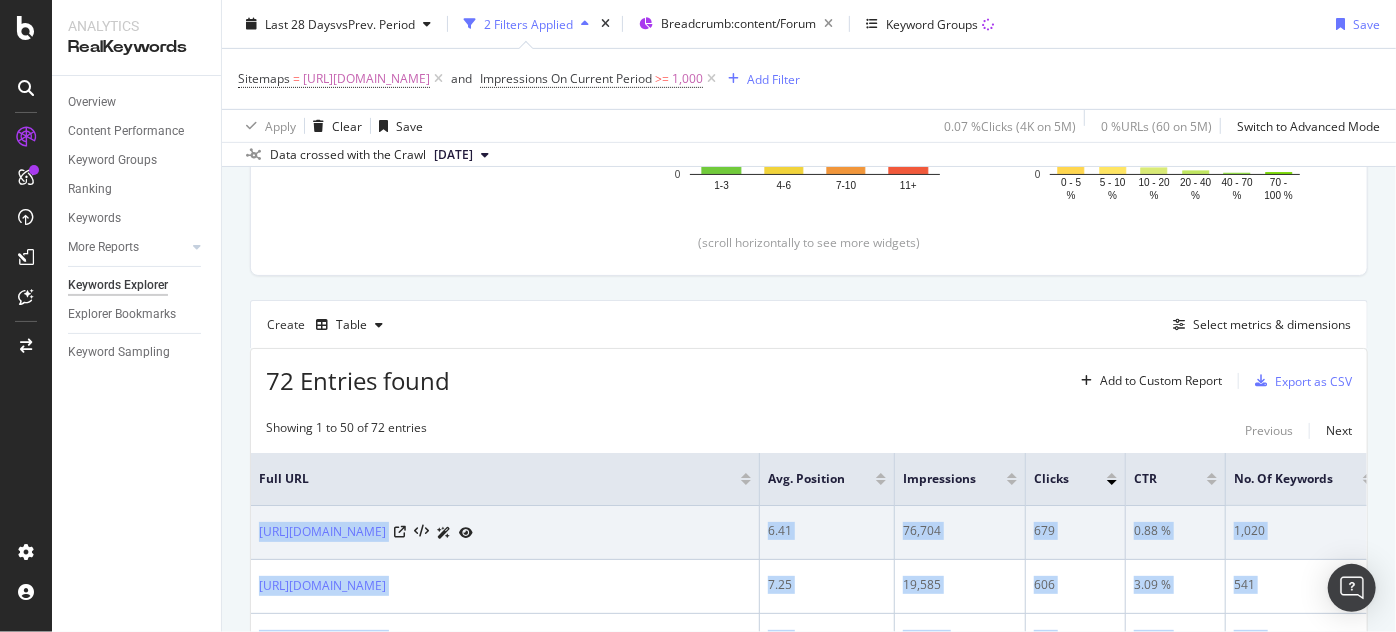 drag, startPoint x: 718, startPoint y: 503, endPoint x: 255, endPoint y: 520, distance: 463.31198 